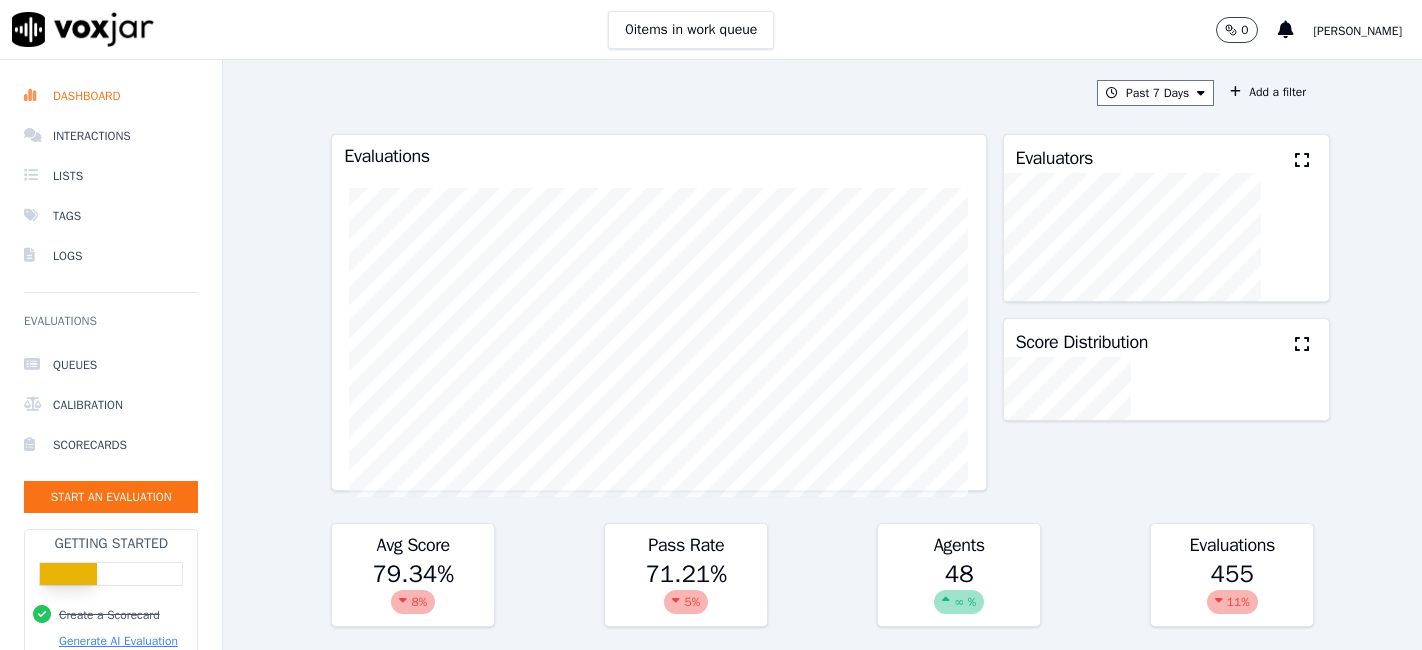 scroll, scrollTop: 0, scrollLeft: 0, axis: both 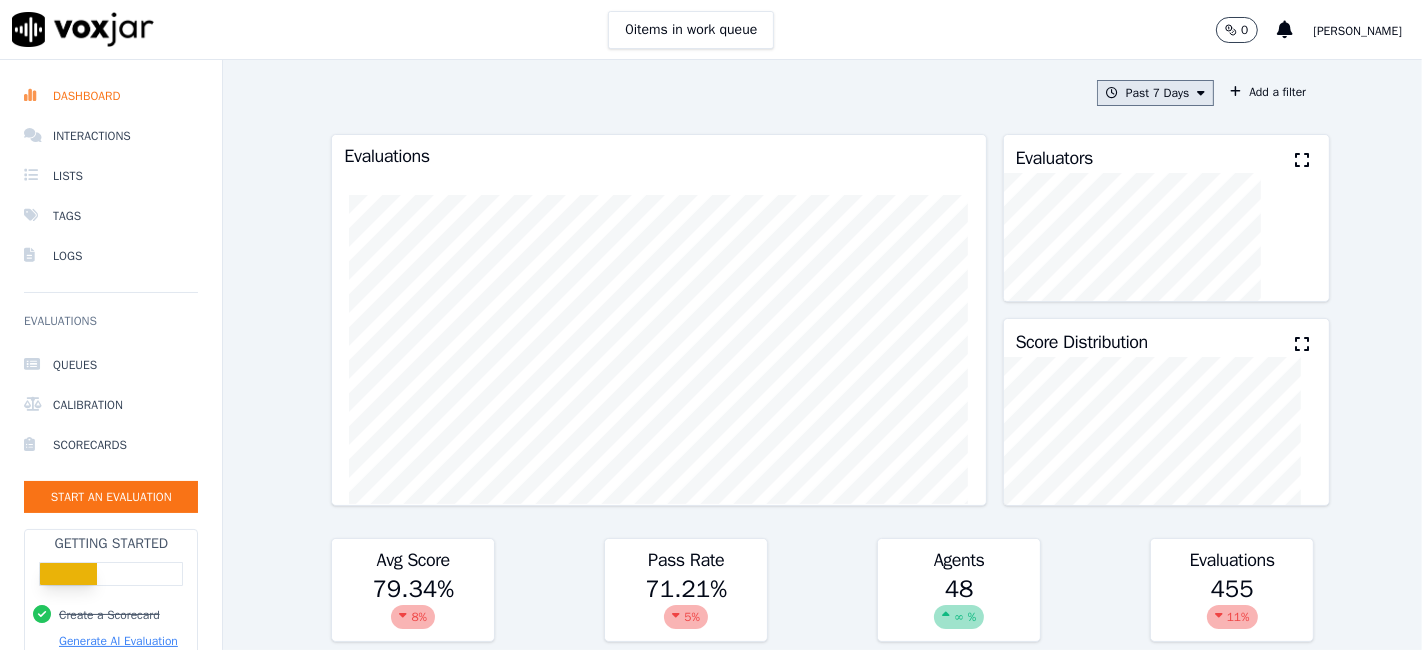 click on "Past 7 Days" at bounding box center (1155, 93) 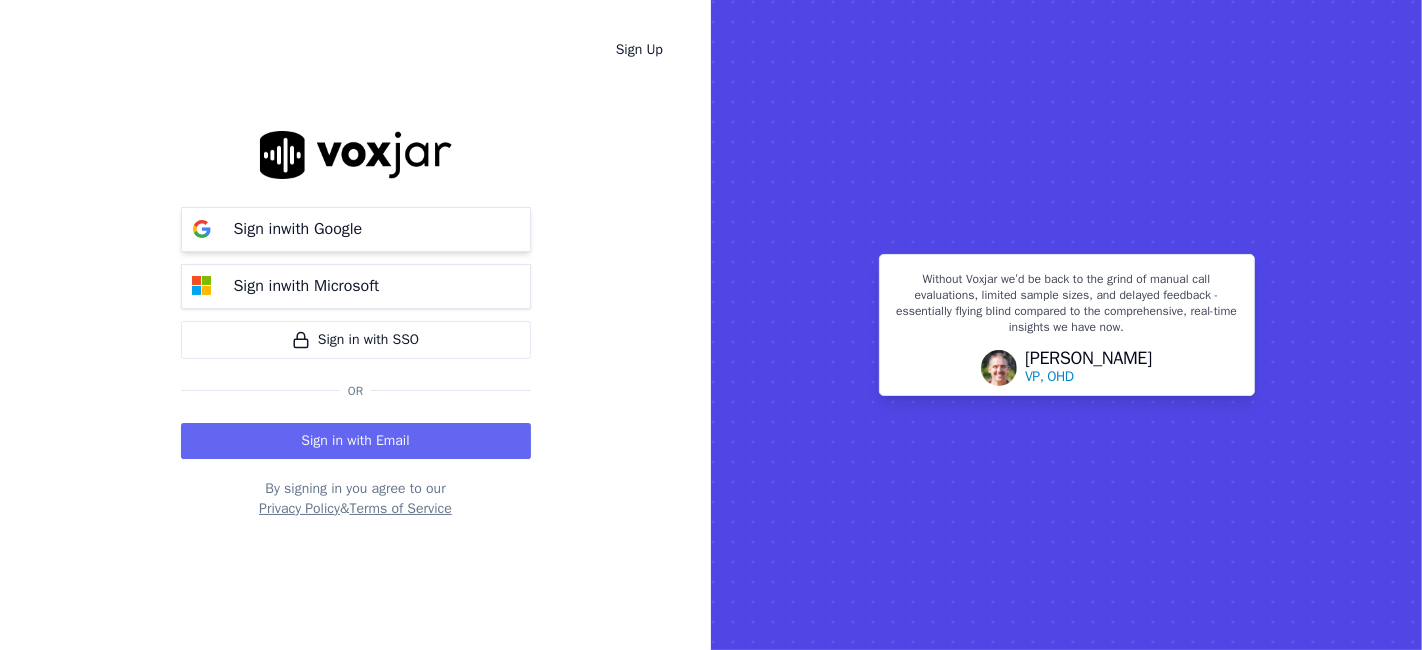 click on "Sign in  with Google" at bounding box center [356, 229] 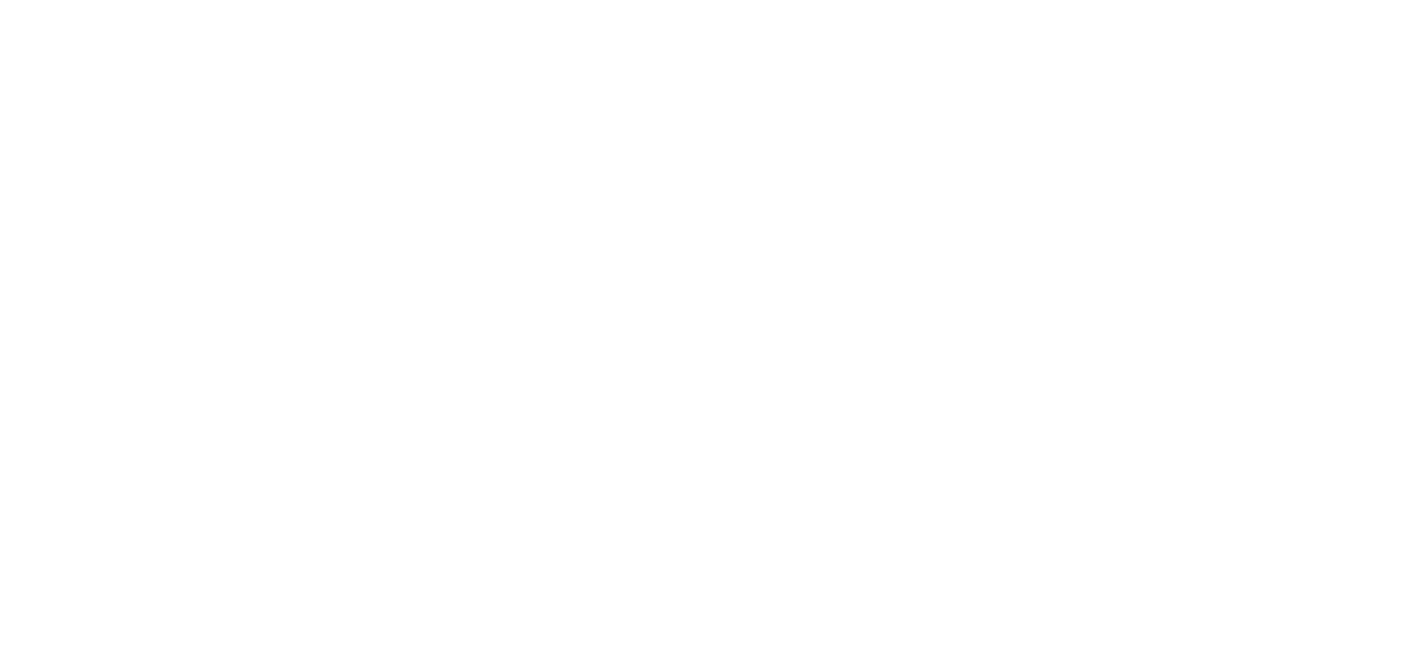 scroll, scrollTop: 0, scrollLeft: 0, axis: both 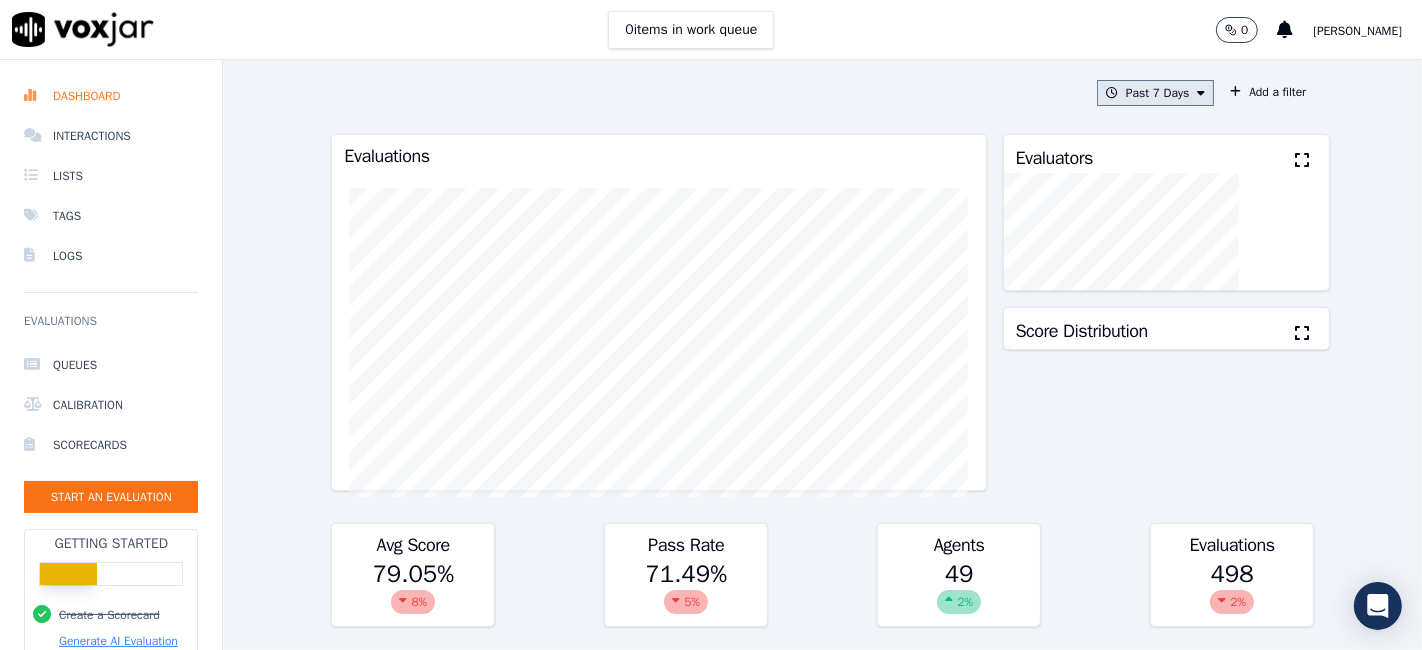 click on "Past 7 Days" at bounding box center [1155, 93] 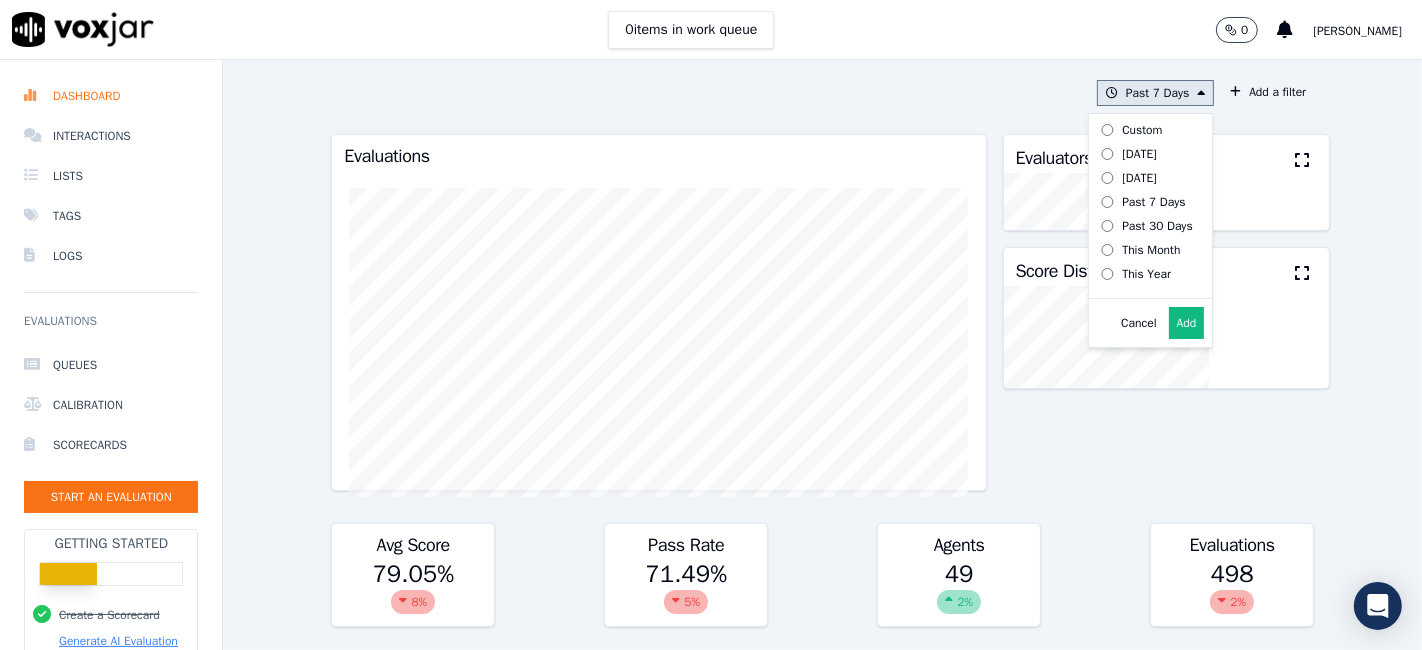 click on "Custom" at bounding box center [1142, 130] 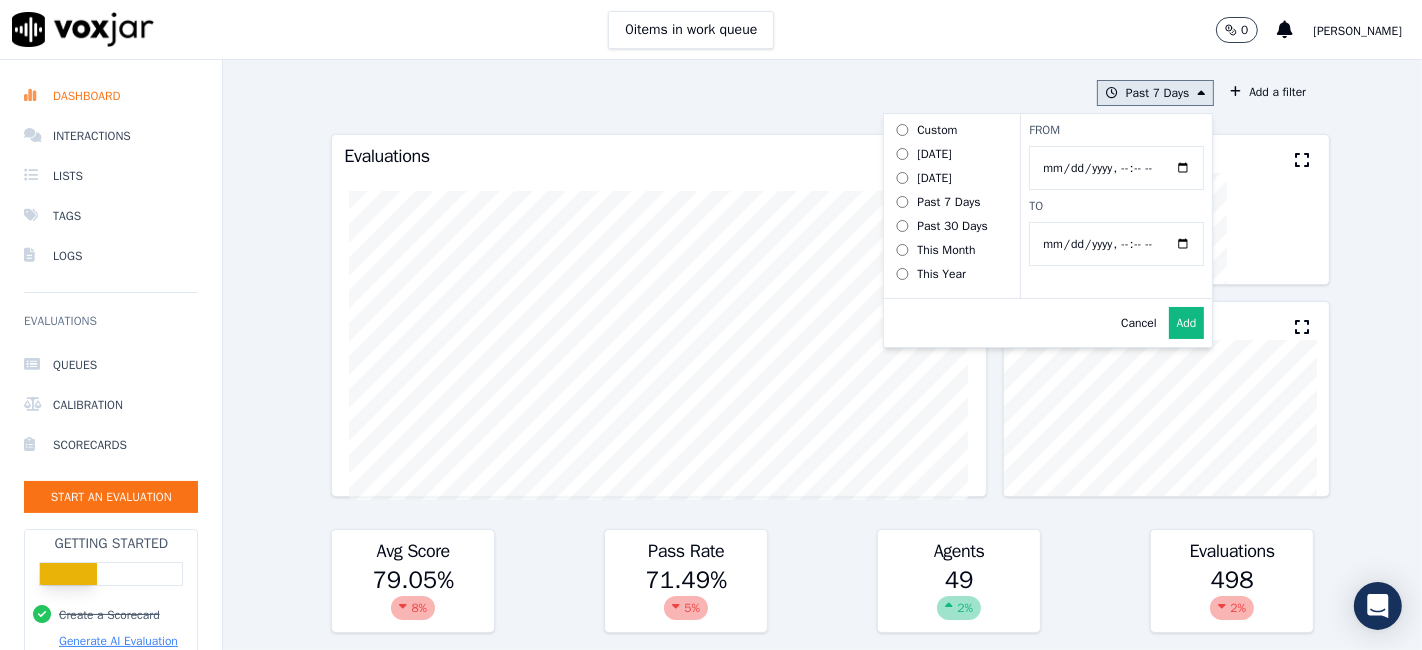 click on "From" at bounding box center [1116, 168] 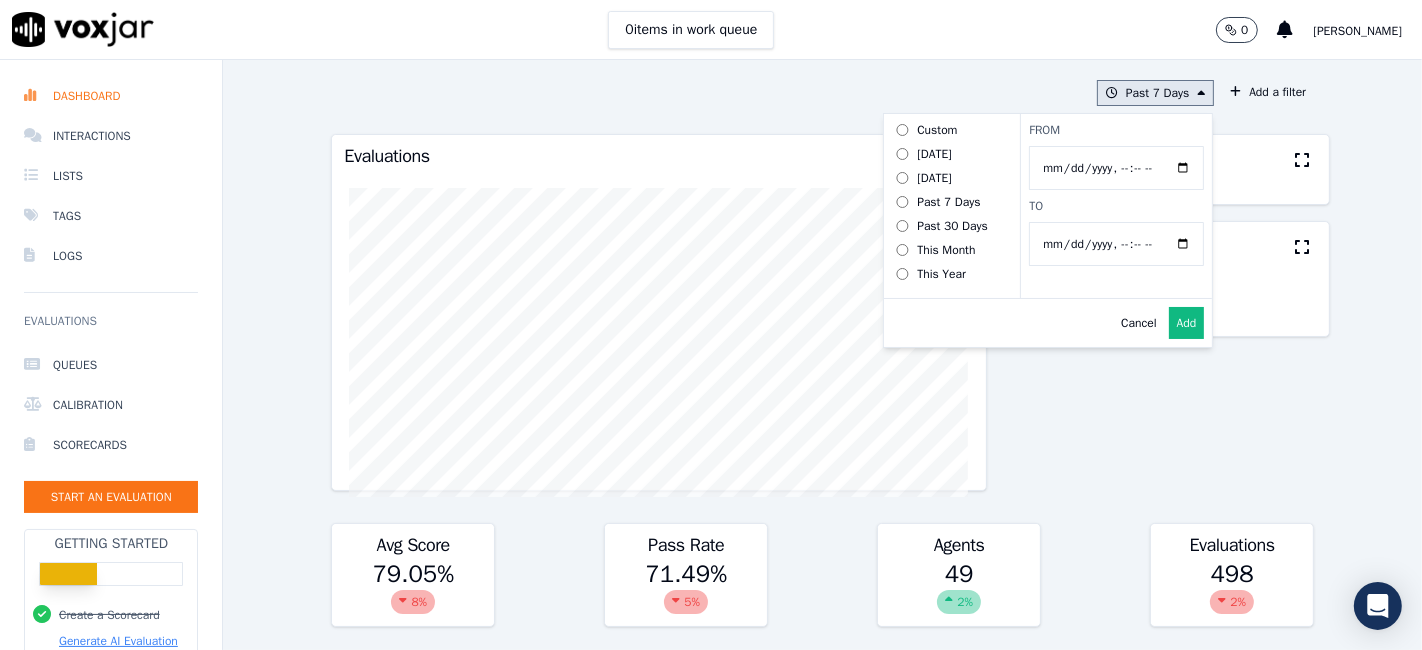 type on "2025-05-21T00:00" 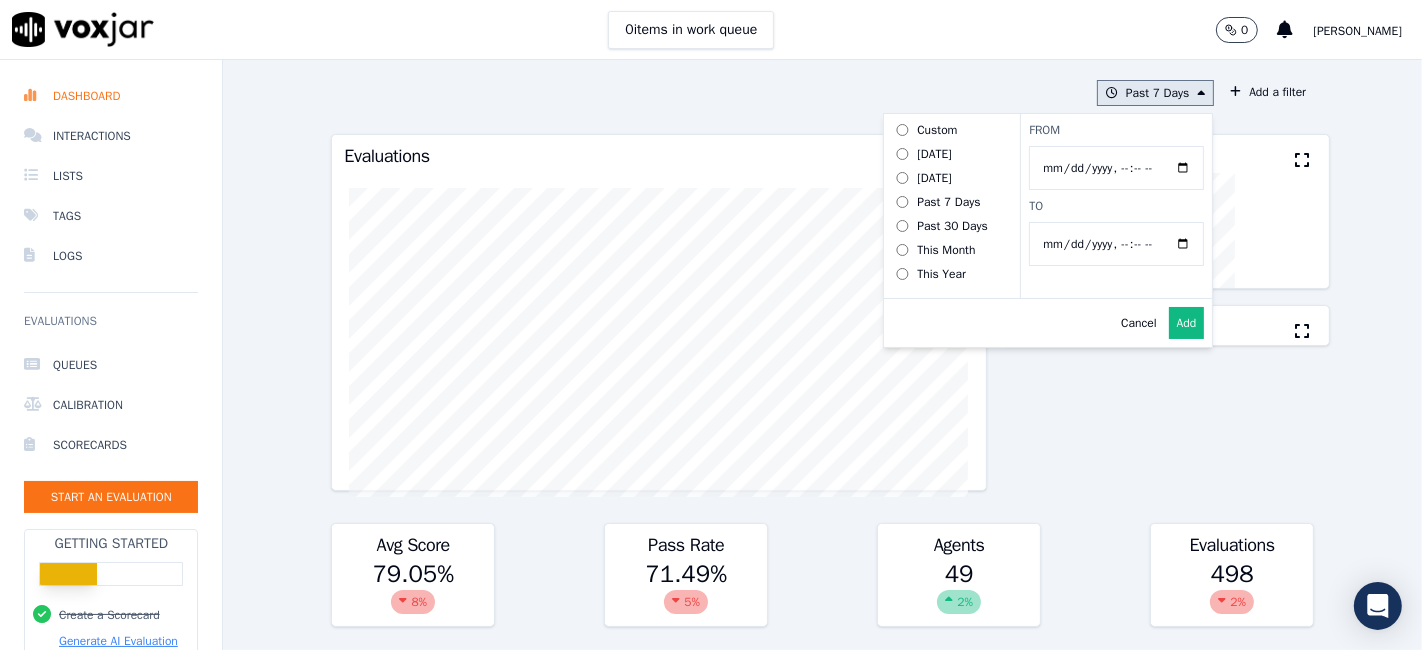 click on "To" at bounding box center [1116, 244] 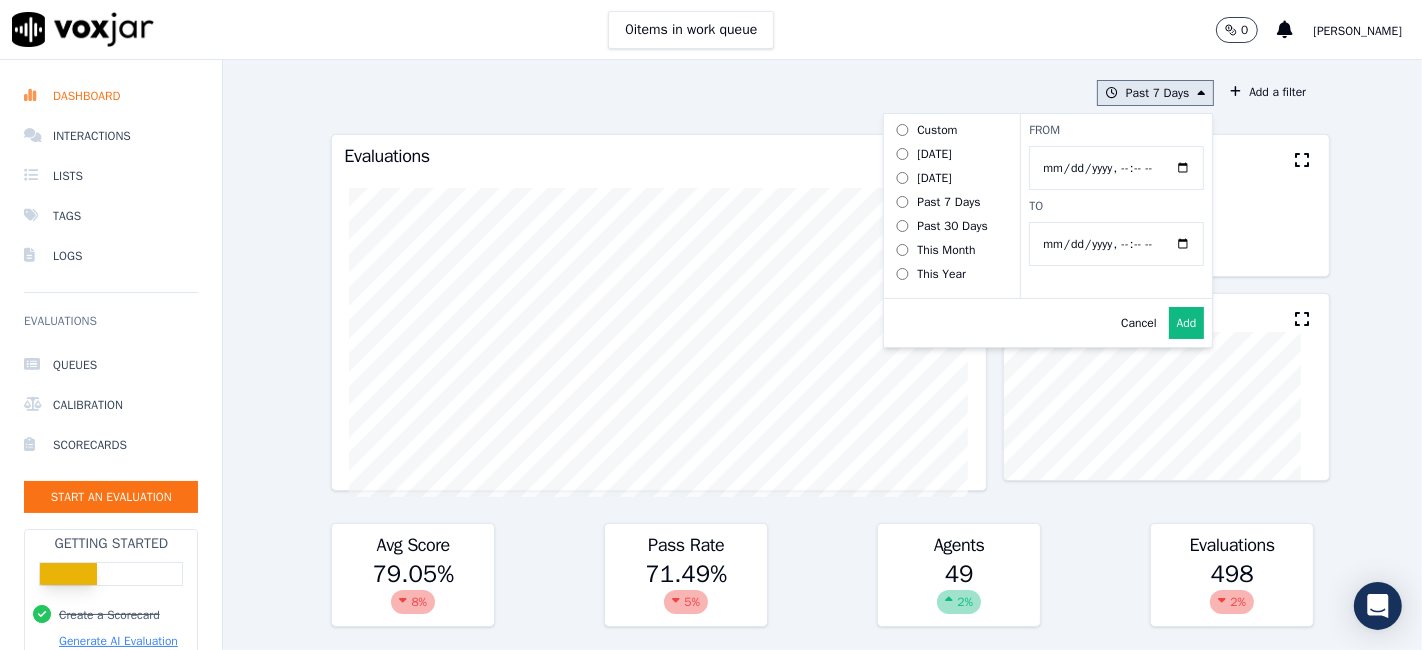 click on "To" at bounding box center [1116, 244] 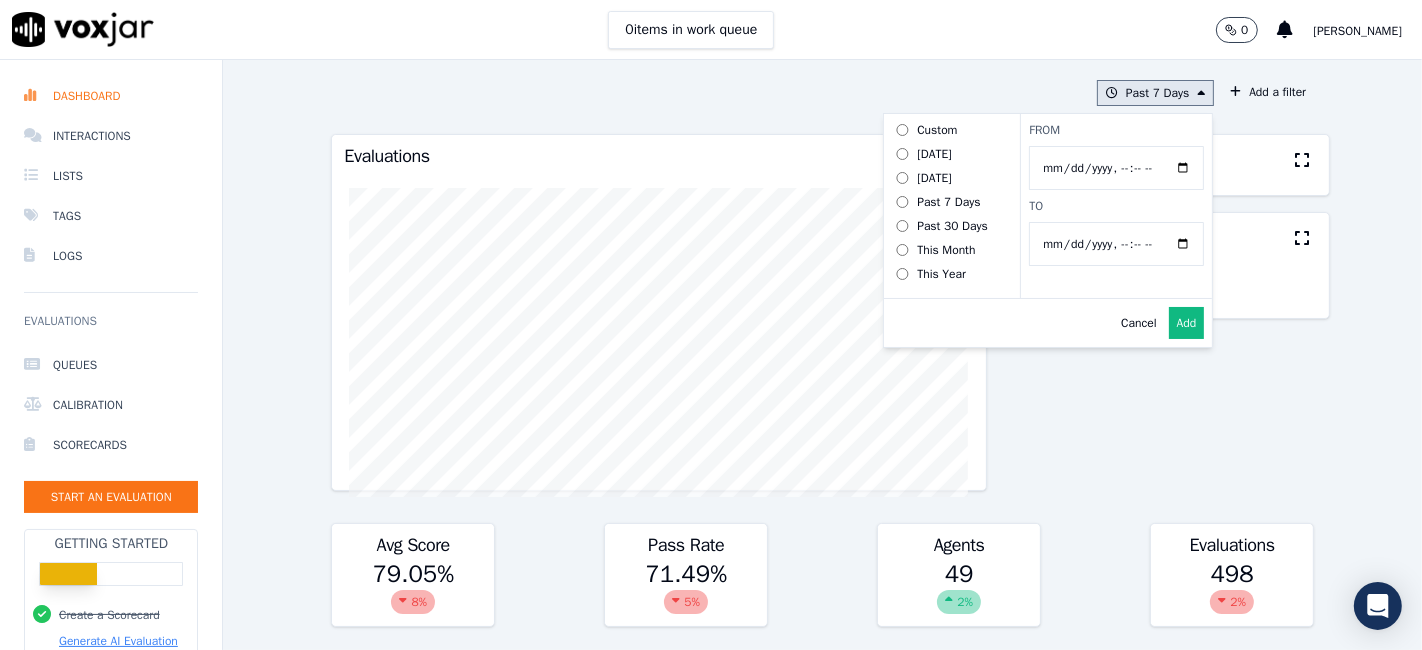 type on "2025-06-20T23:59" 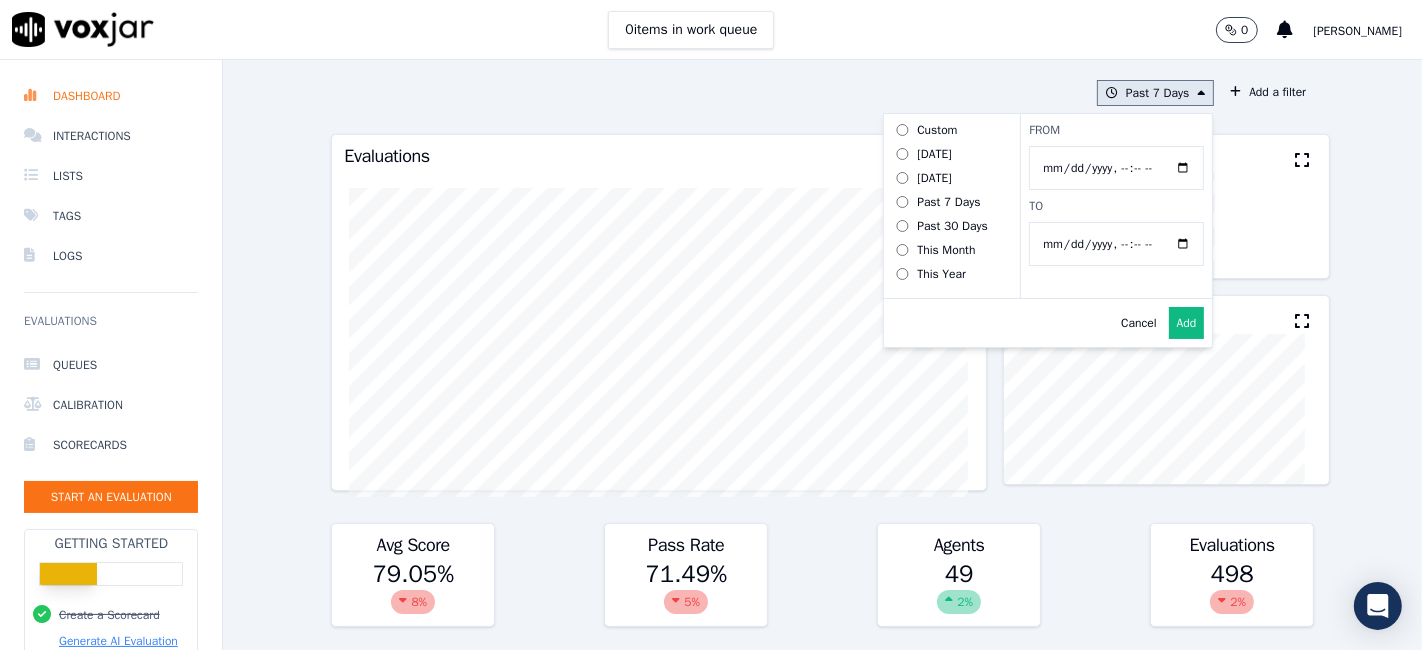 click on "Add" at bounding box center [1187, 323] 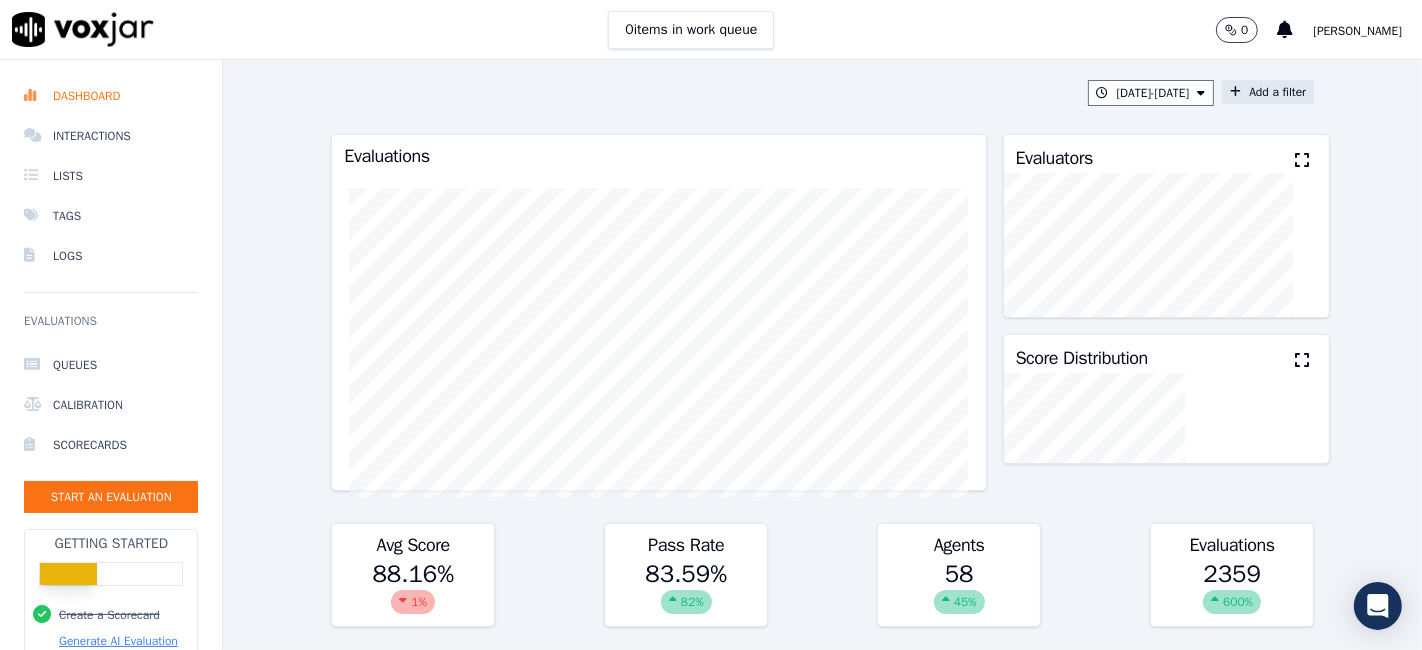 click on "Add a filter" at bounding box center (1268, 92) 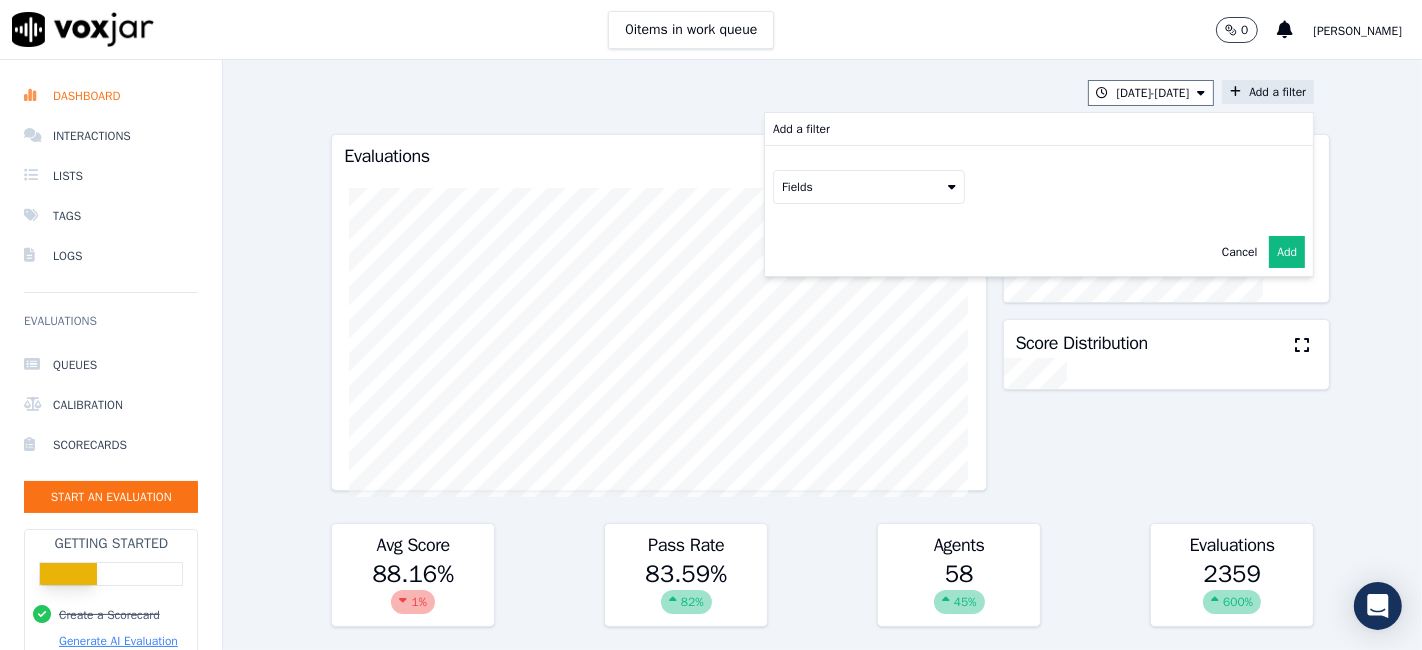 click on "Fields" at bounding box center [869, 187] 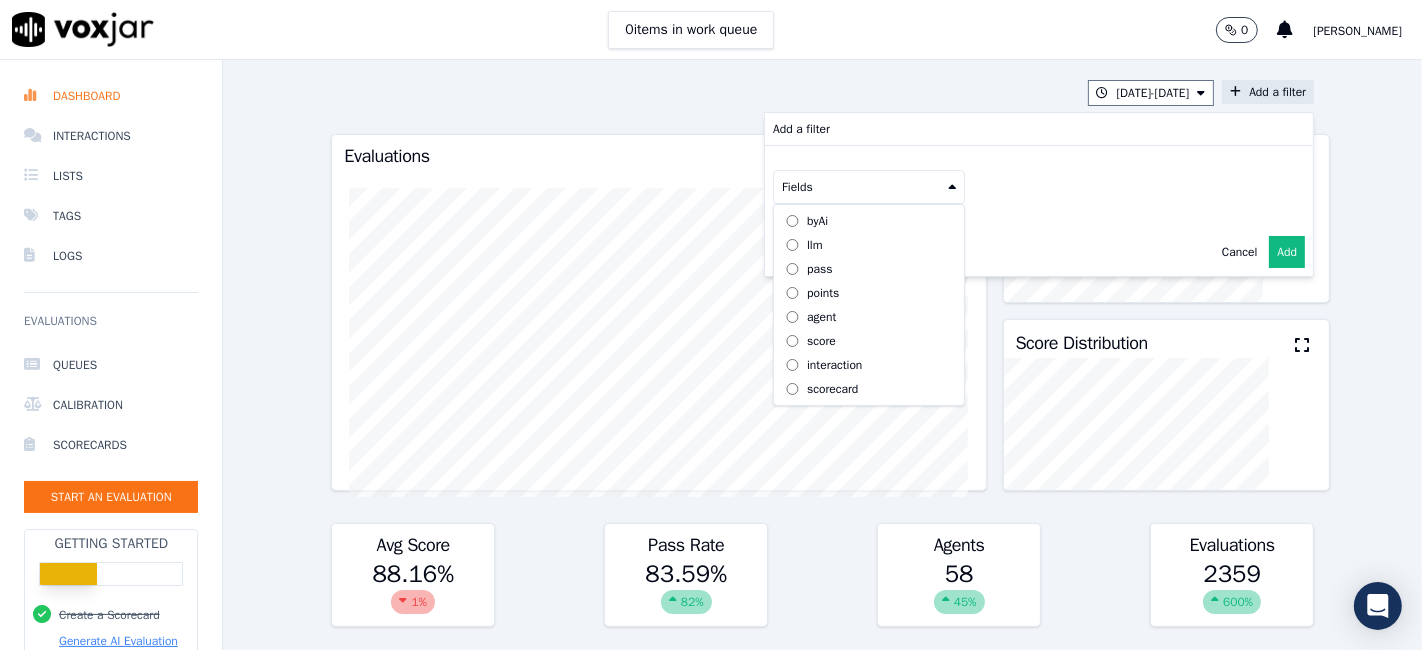 scroll, scrollTop: 17, scrollLeft: 0, axis: vertical 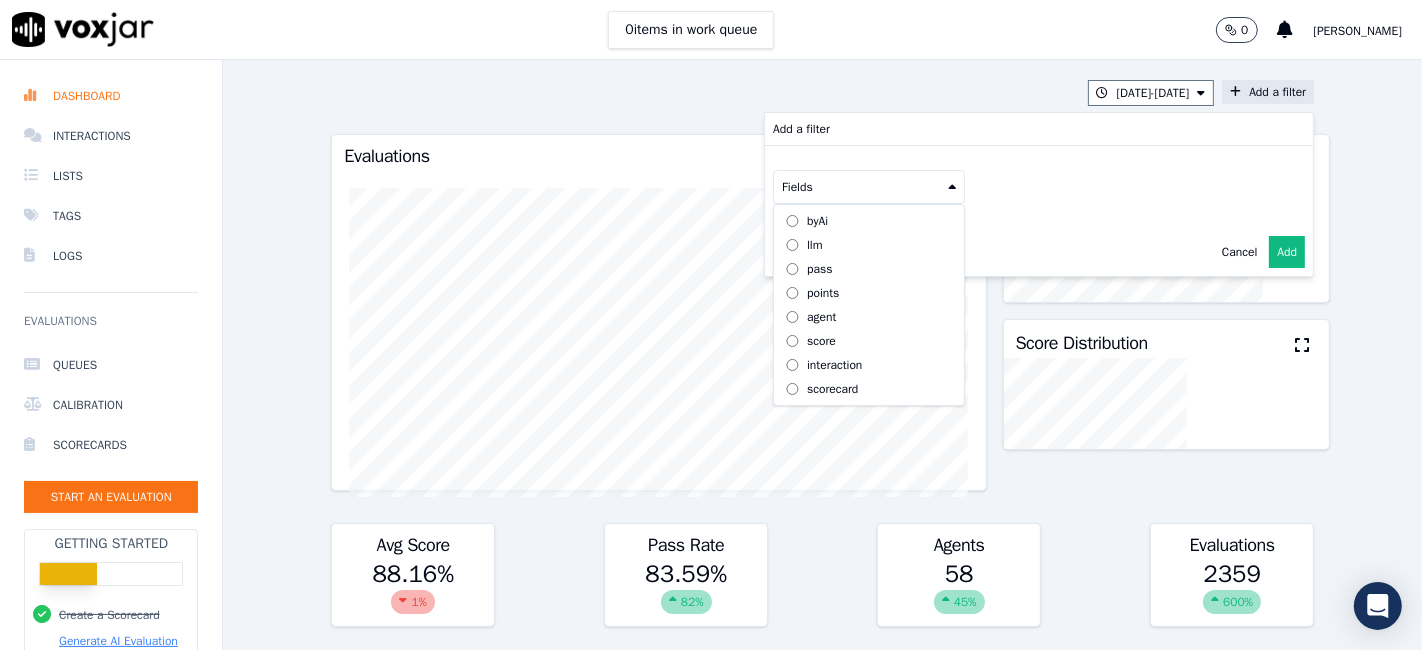 click on "scorecard" at bounding box center [869, 389] 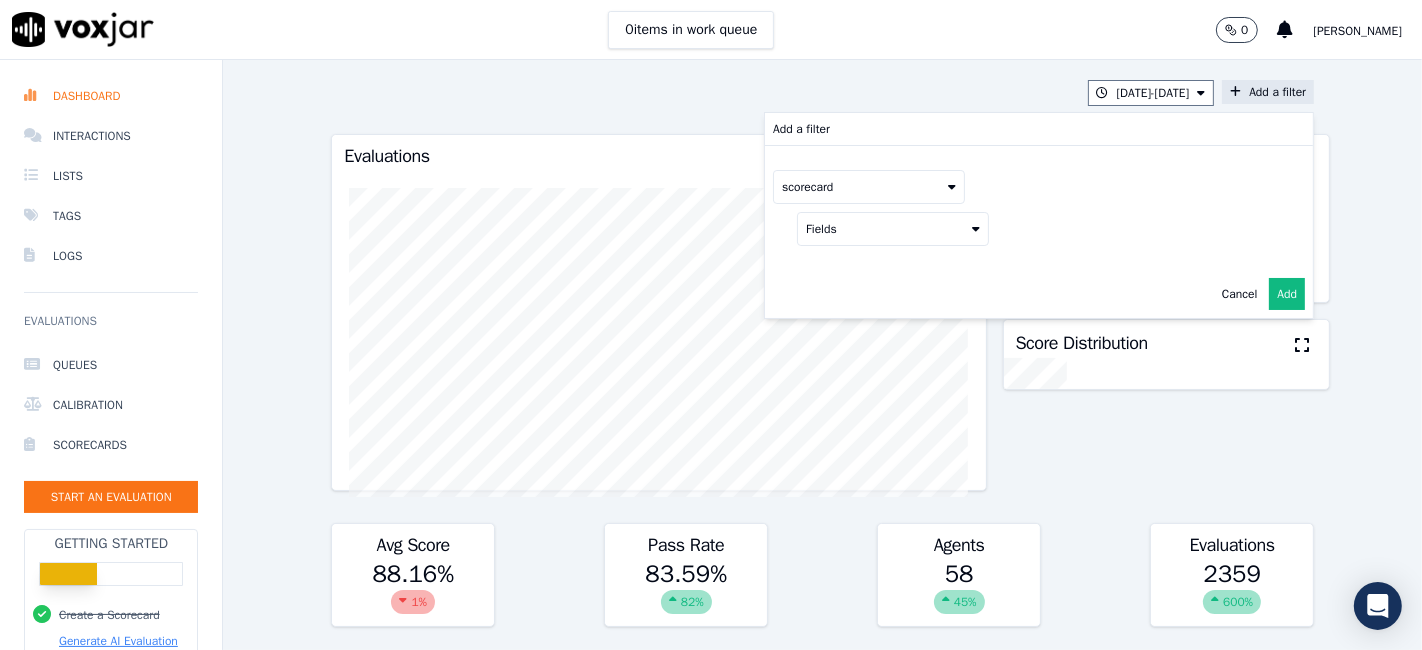 click on "Fields" at bounding box center [893, 229] 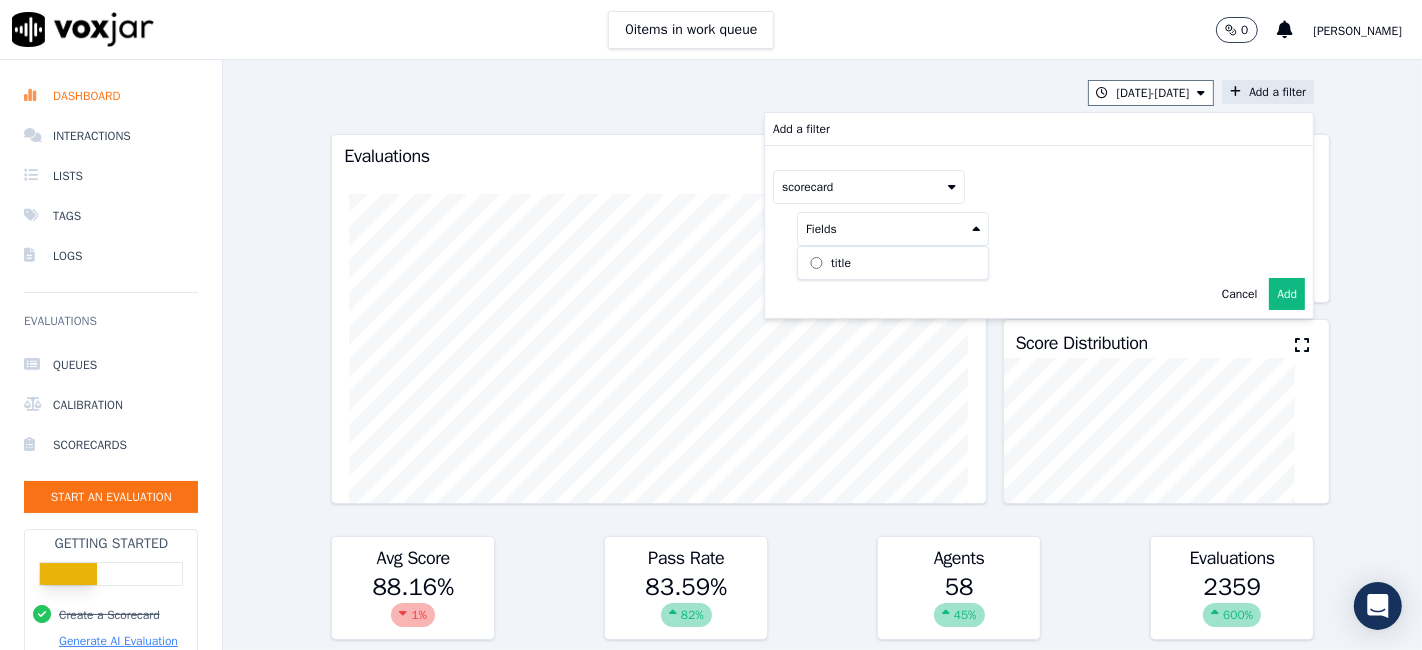 click on "title" at bounding box center (893, 263) 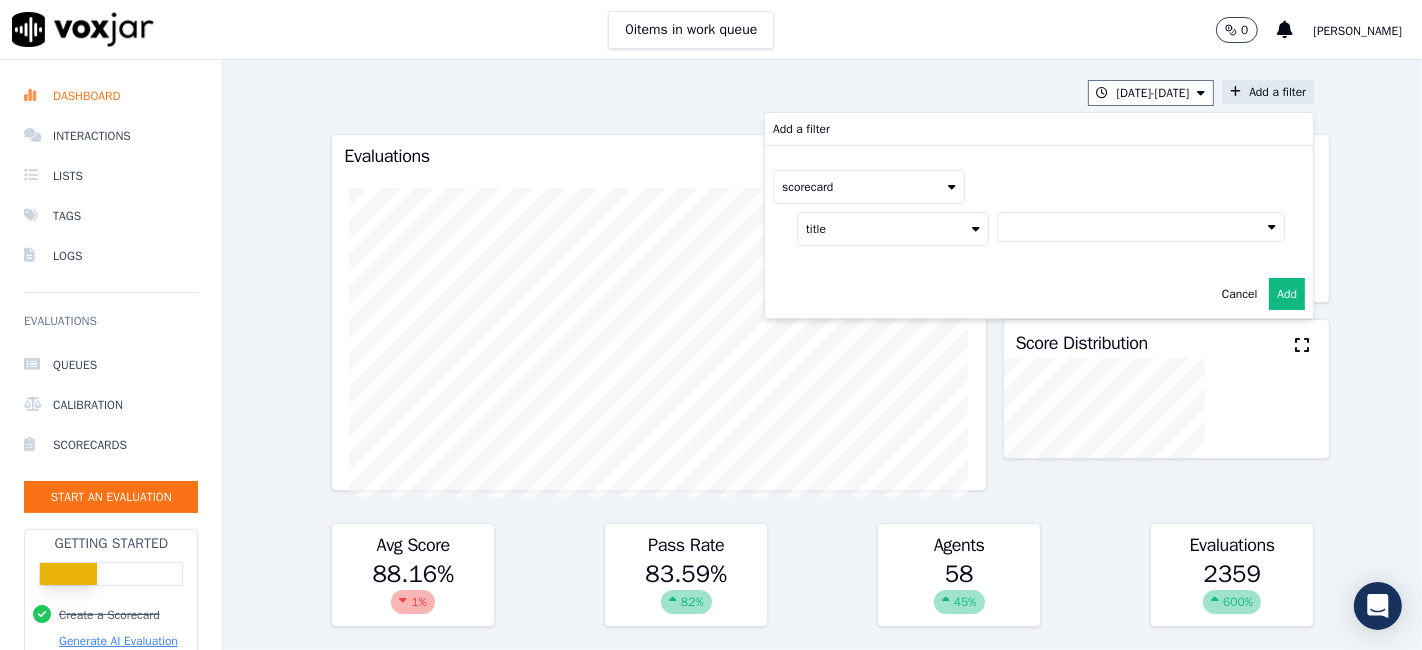 click at bounding box center (1141, 227) 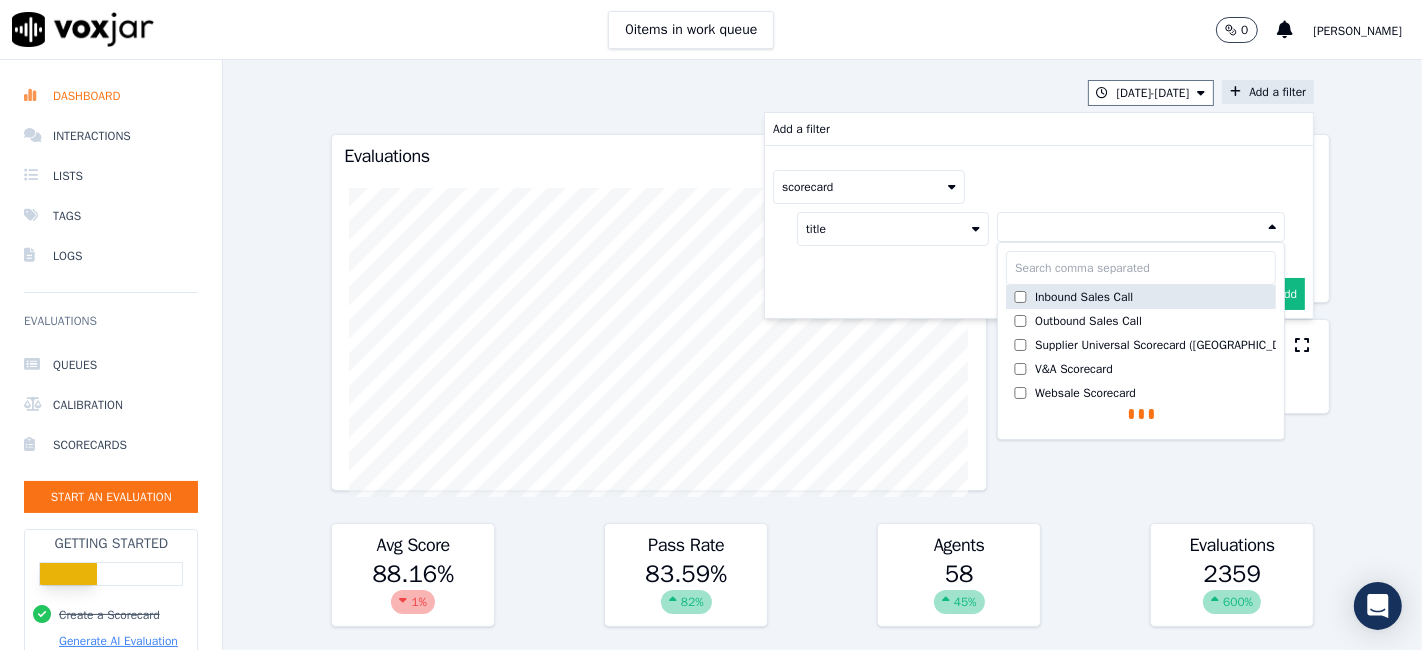 click on "Inbound Sales Call" at bounding box center (1084, 297) 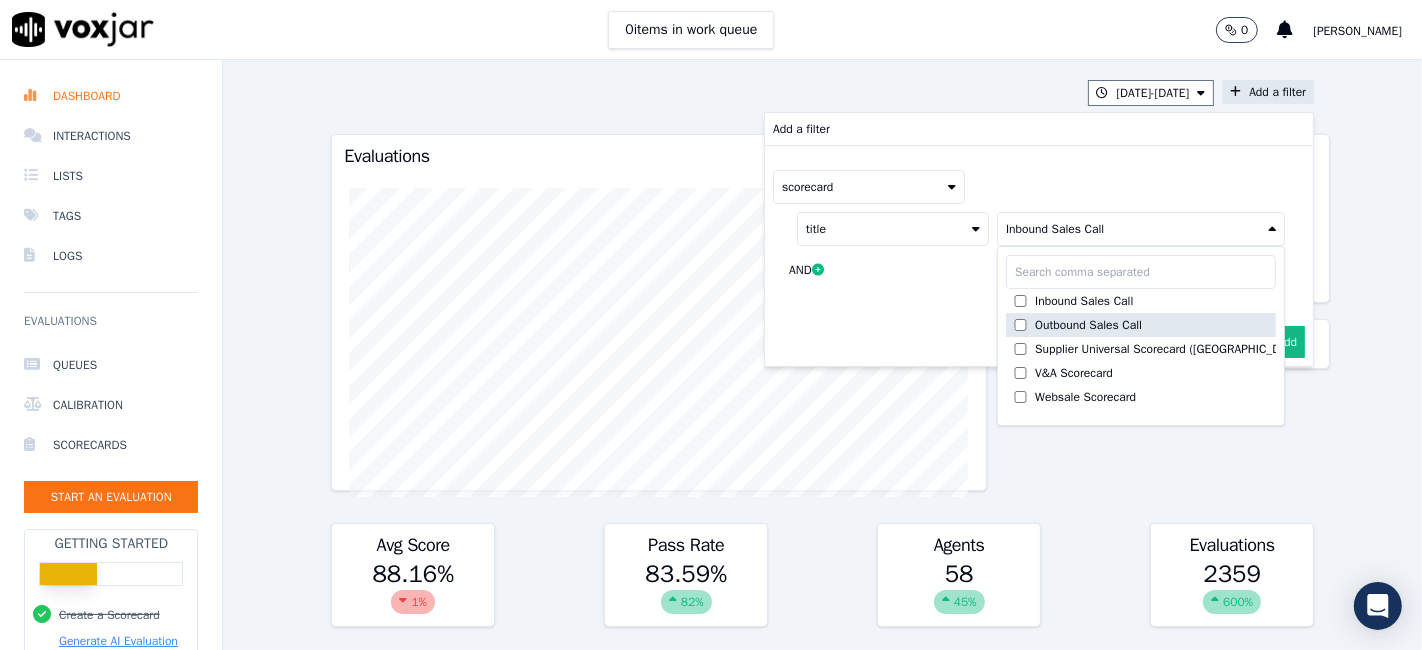 click on "Outbound Sales Call" at bounding box center [1141, 325] 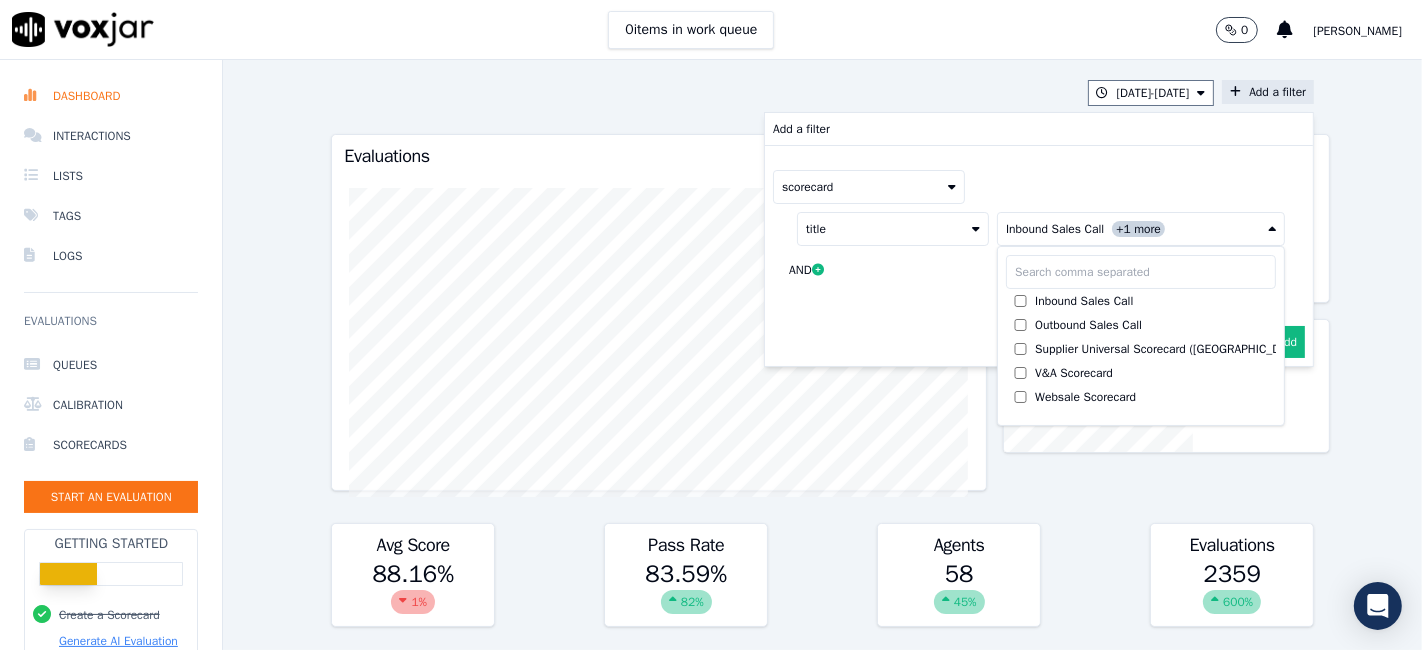 click on "Add" at bounding box center (1287, 342) 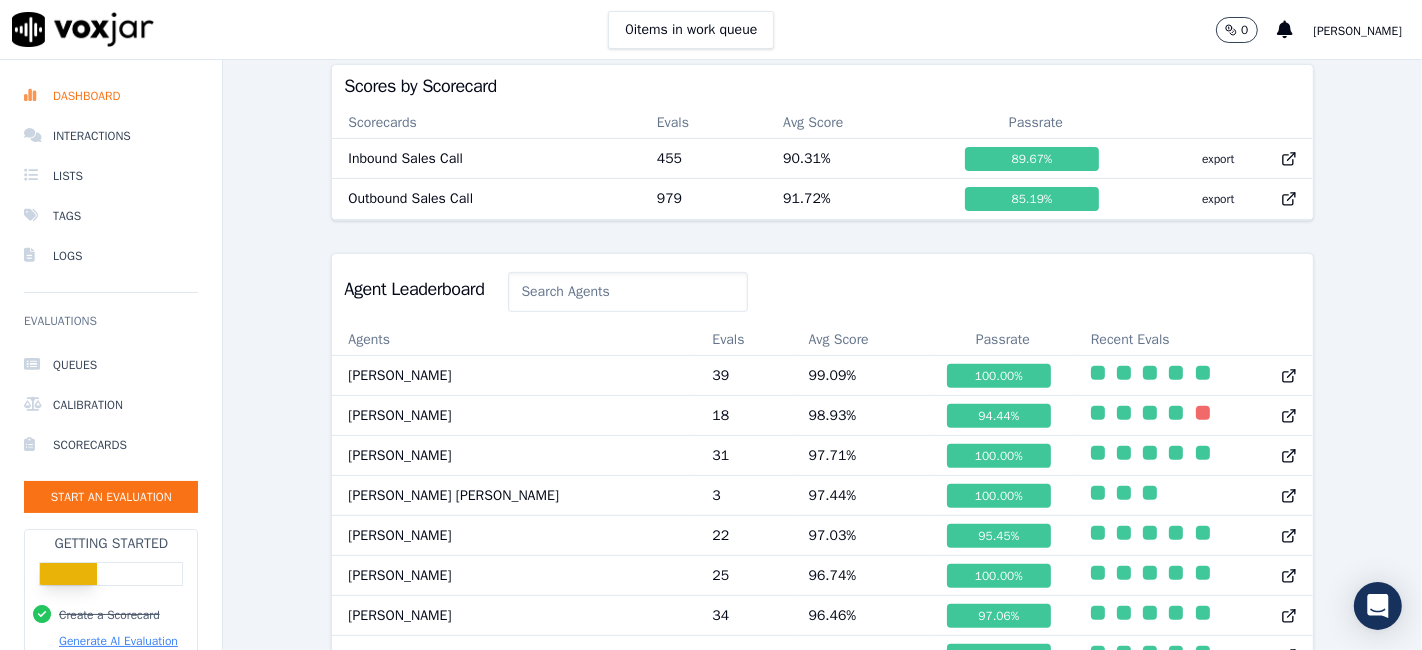 scroll, scrollTop: 777, scrollLeft: 0, axis: vertical 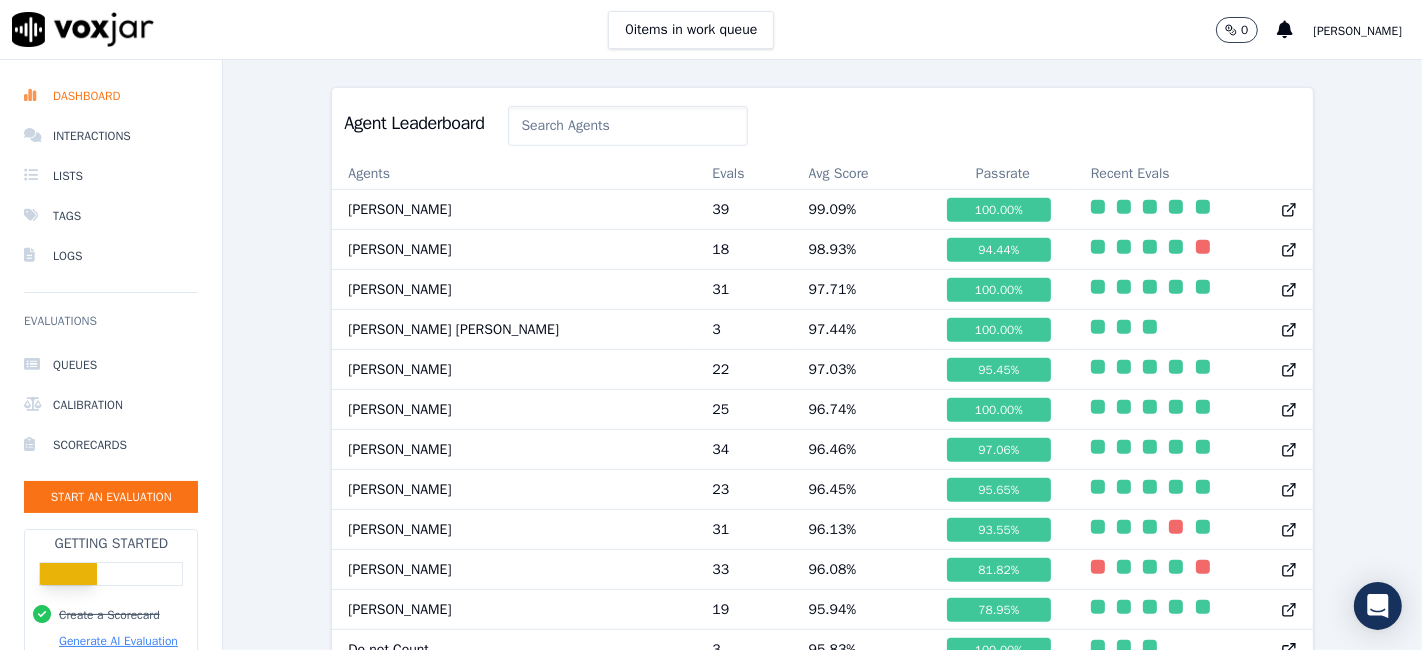 click 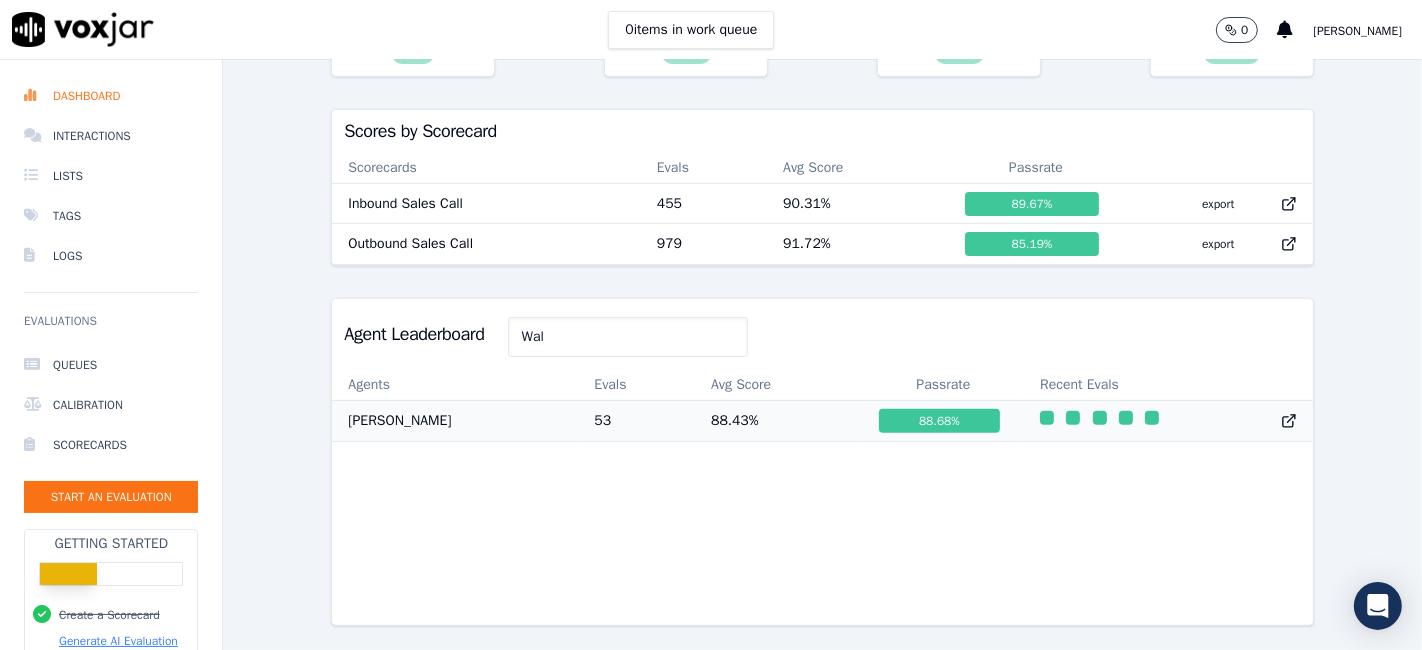 scroll, scrollTop: 613, scrollLeft: 0, axis: vertical 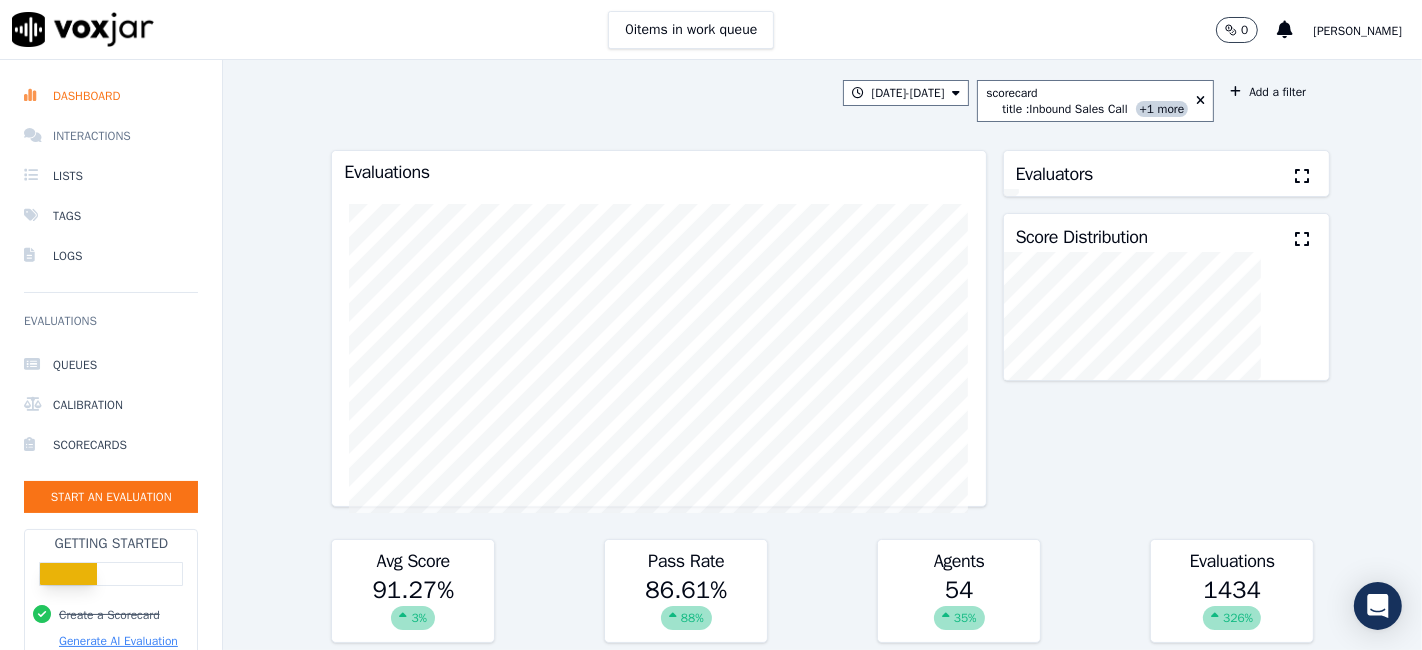 click on "Interactions" at bounding box center [111, 136] 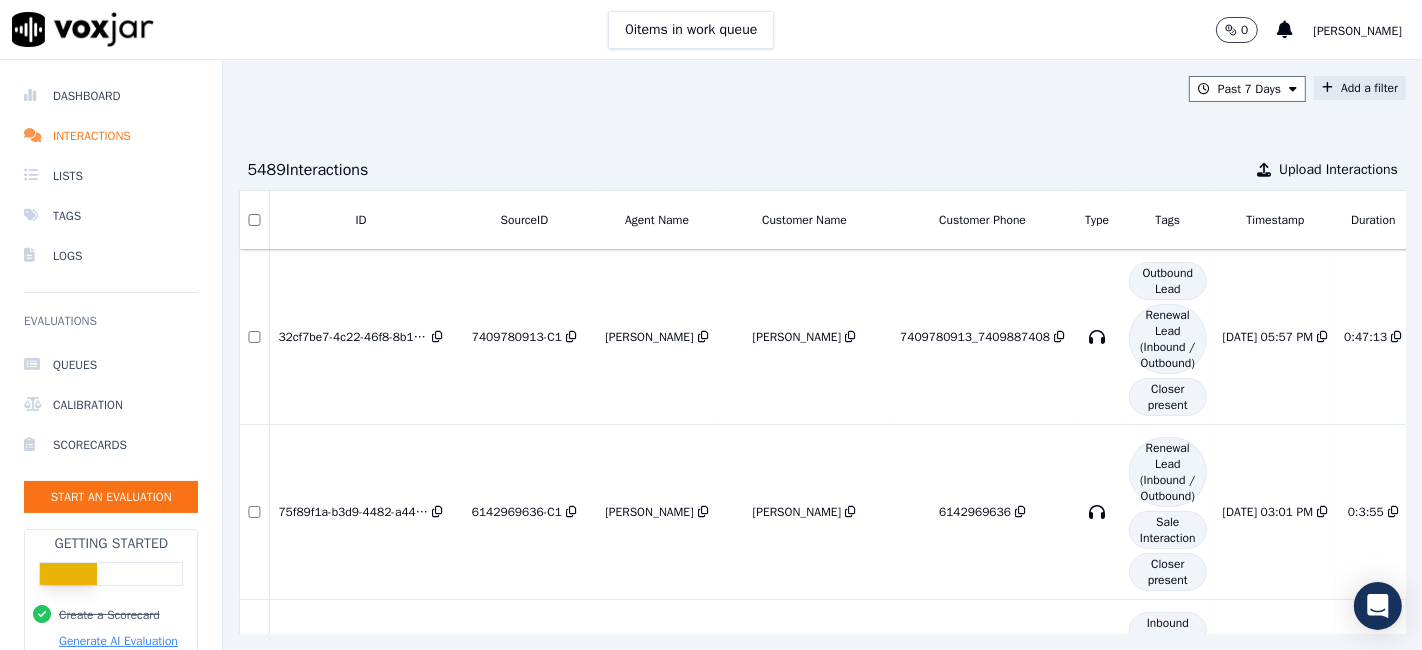 click on "Add a filter" at bounding box center (1360, 88) 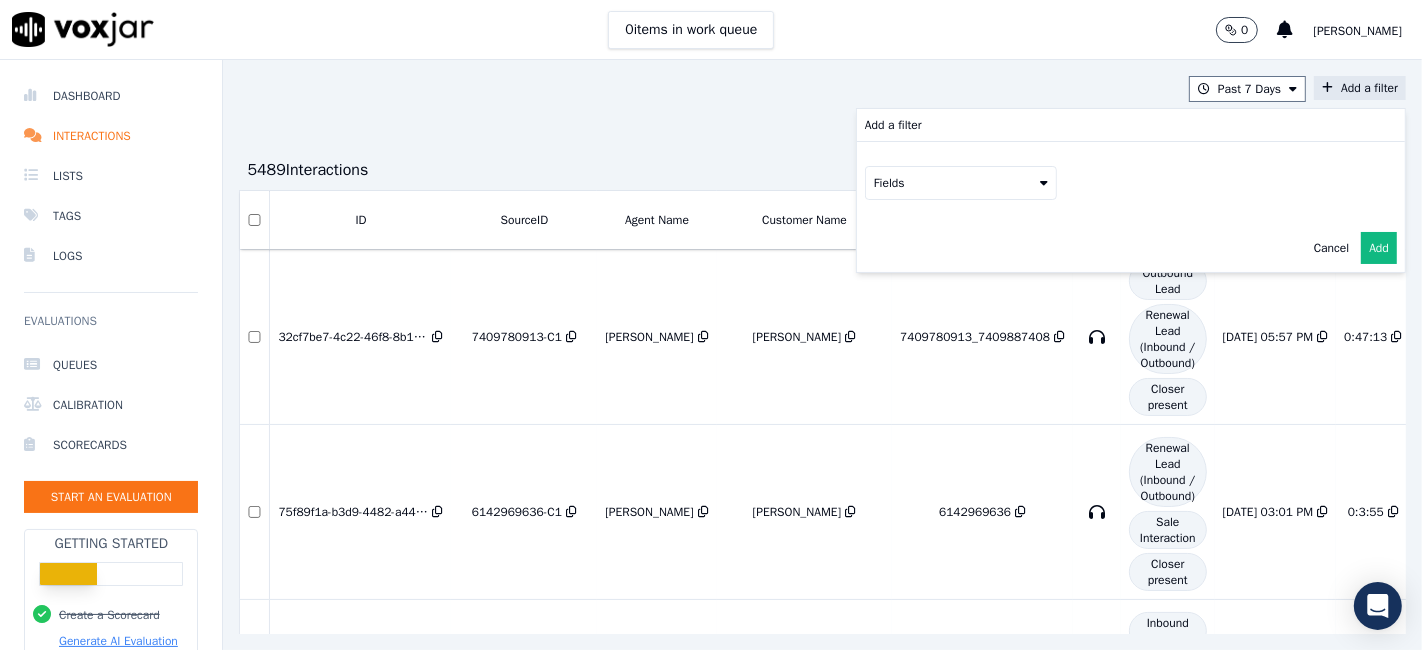 click on "Fields" at bounding box center (961, 183) 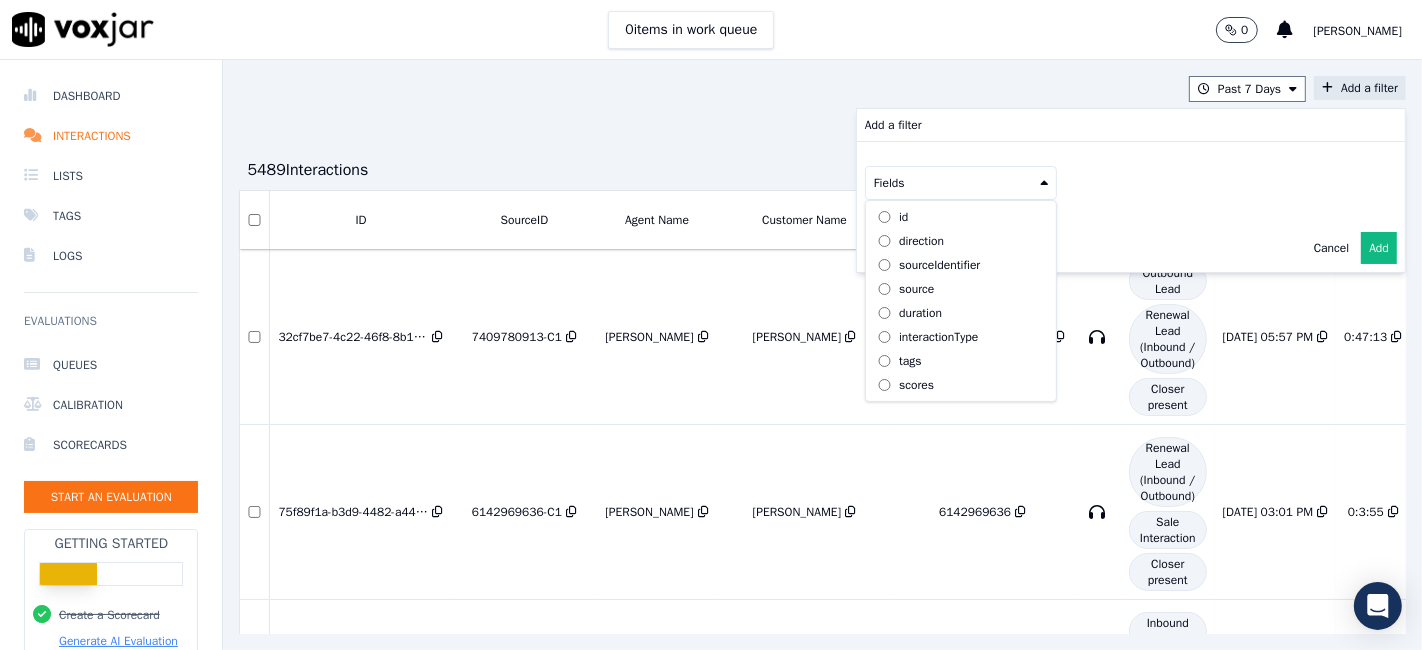 click on "sourceIdentifier" at bounding box center [939, 265] 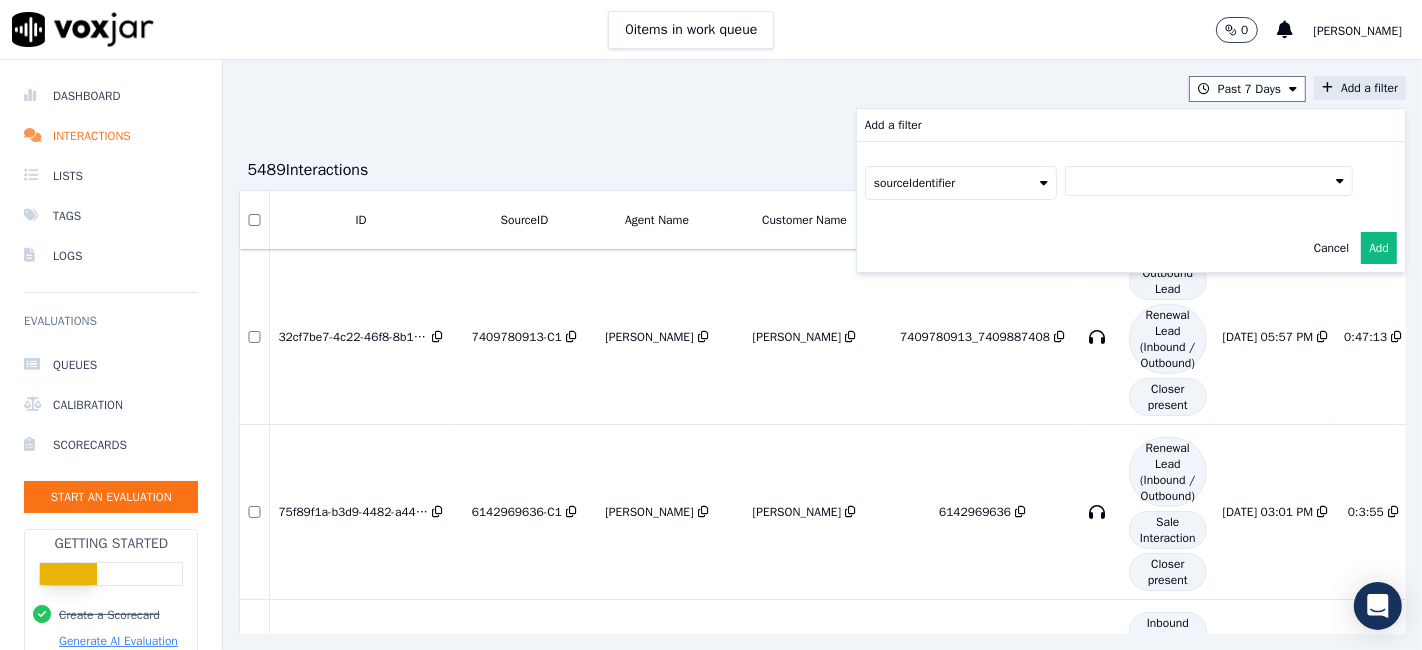 click at bounding box center [1209, 181] 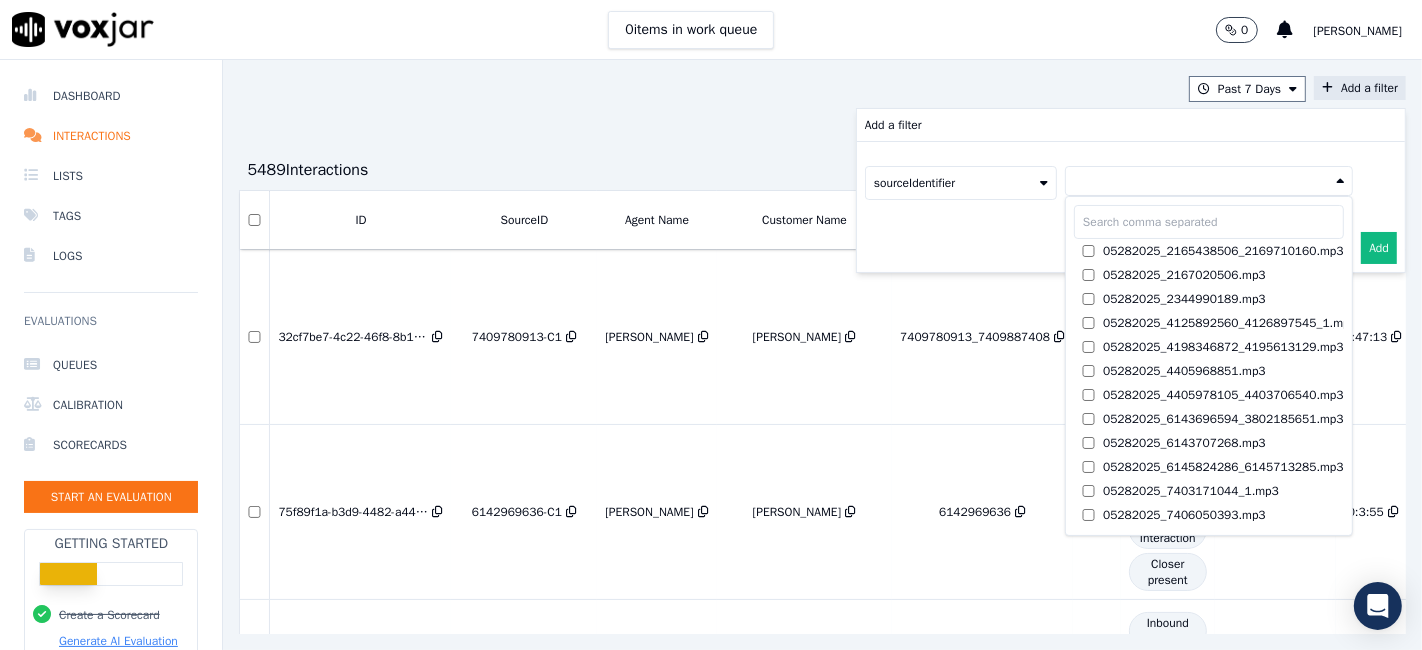 click at bounding box center [1209, 222] 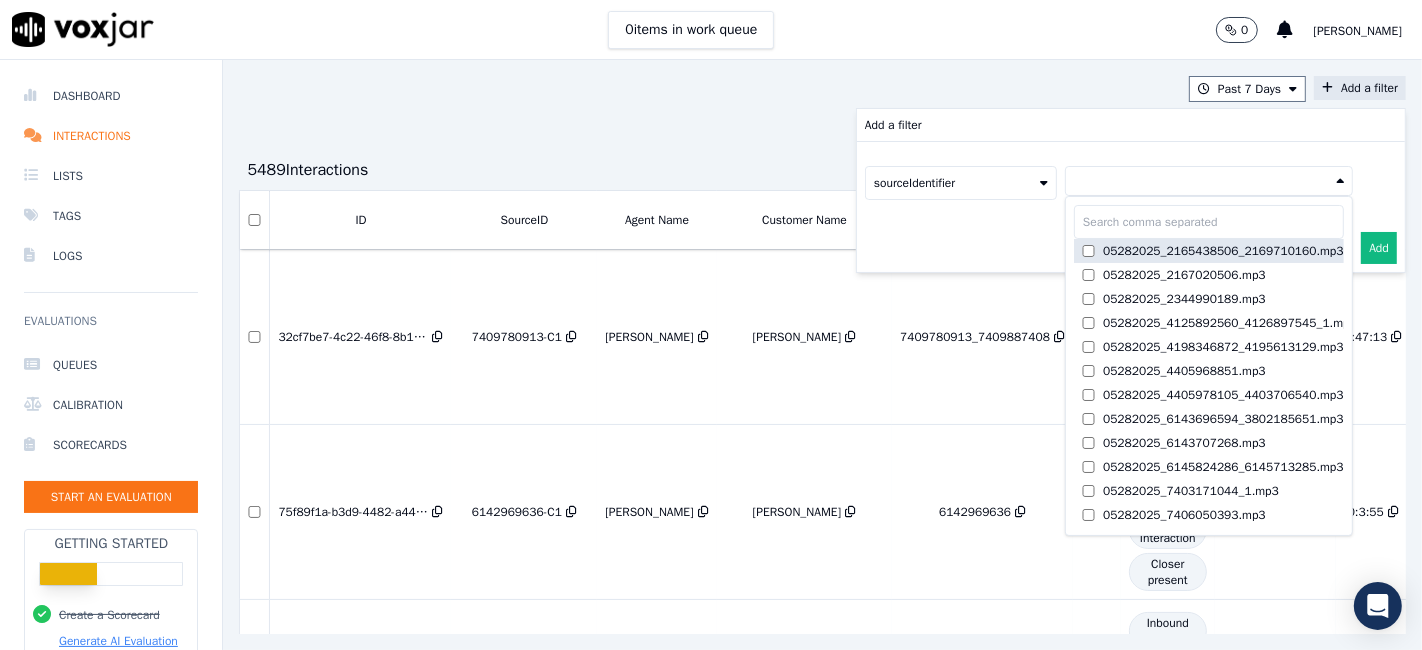 paste on "4122300724" 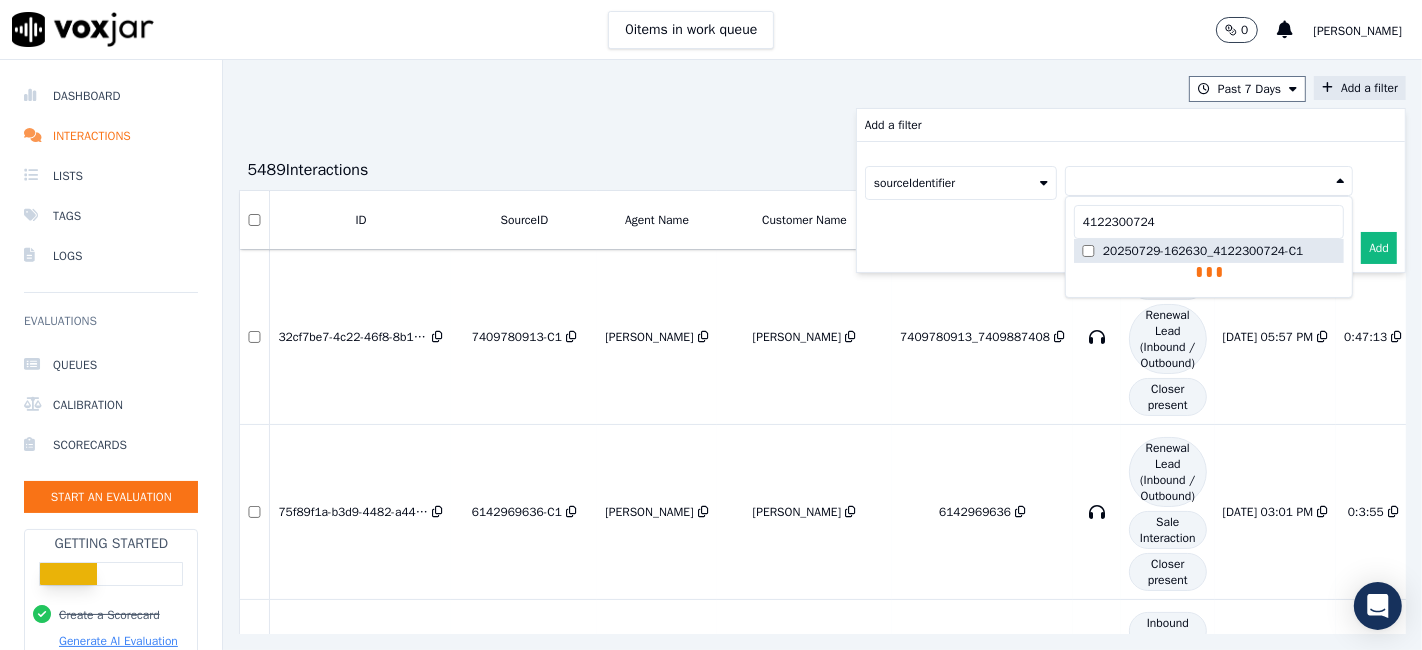 type on "4122300724" 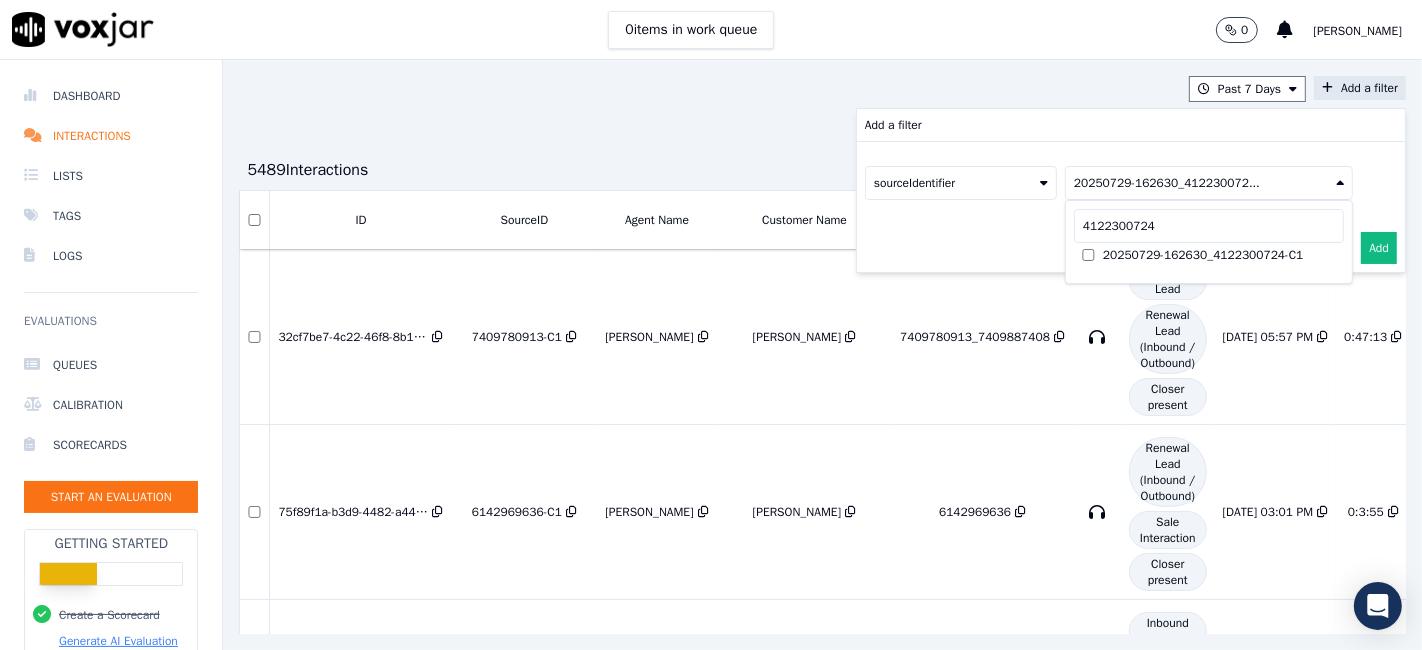 click on "Add" at bounding box center (1379, 248) 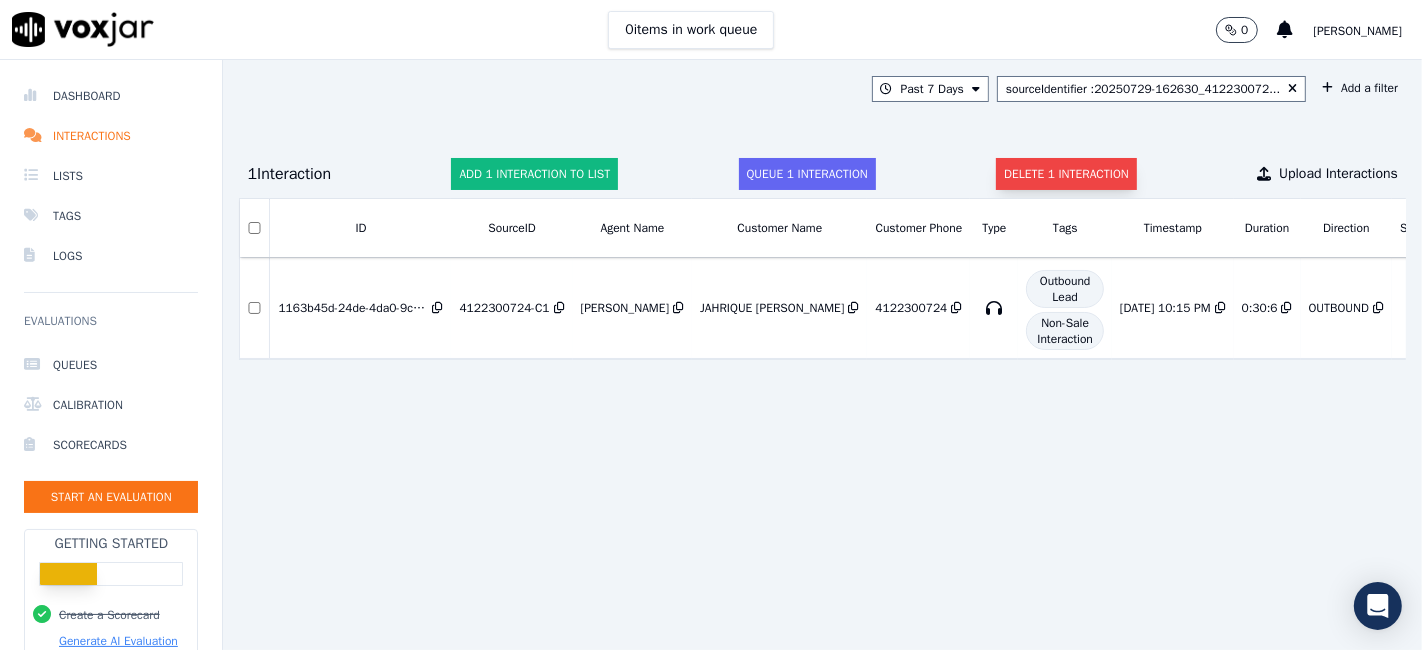 click on "Delete 1 interaction" at bounding box center (1066, 174) 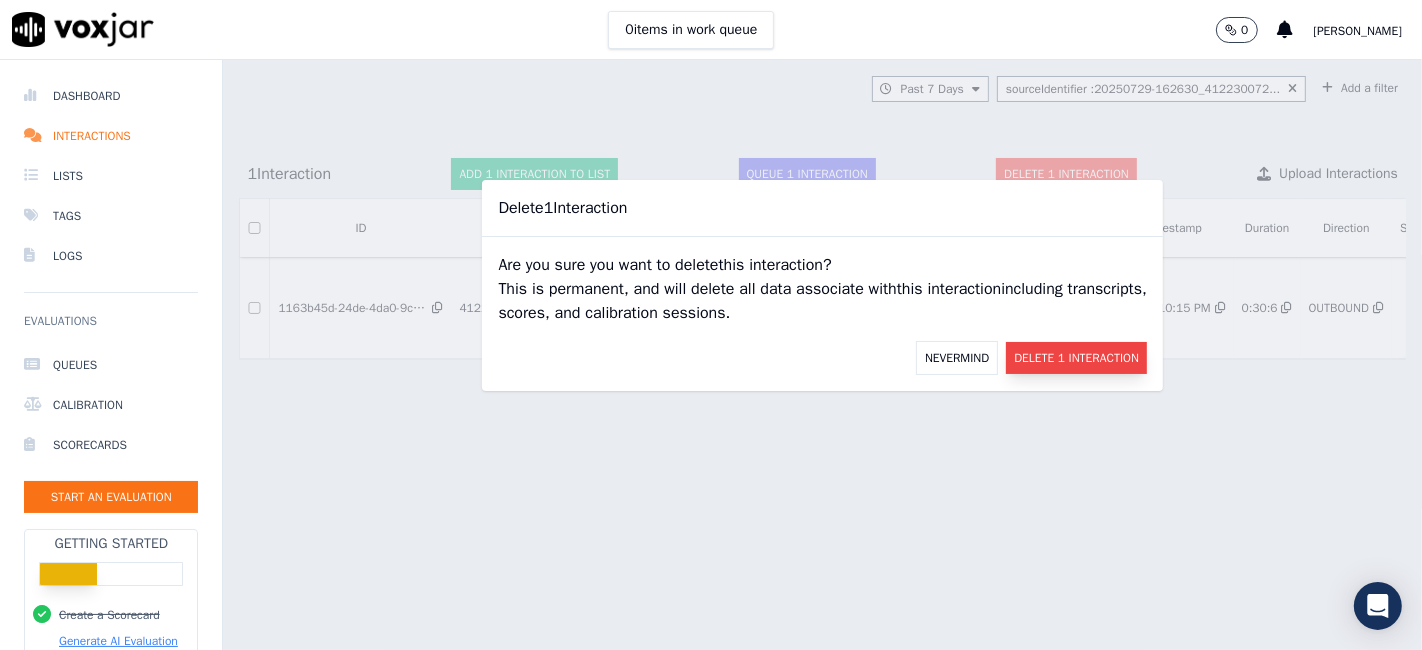 click on "Delete 1 Interaction" at bounding box center [1076, 358] 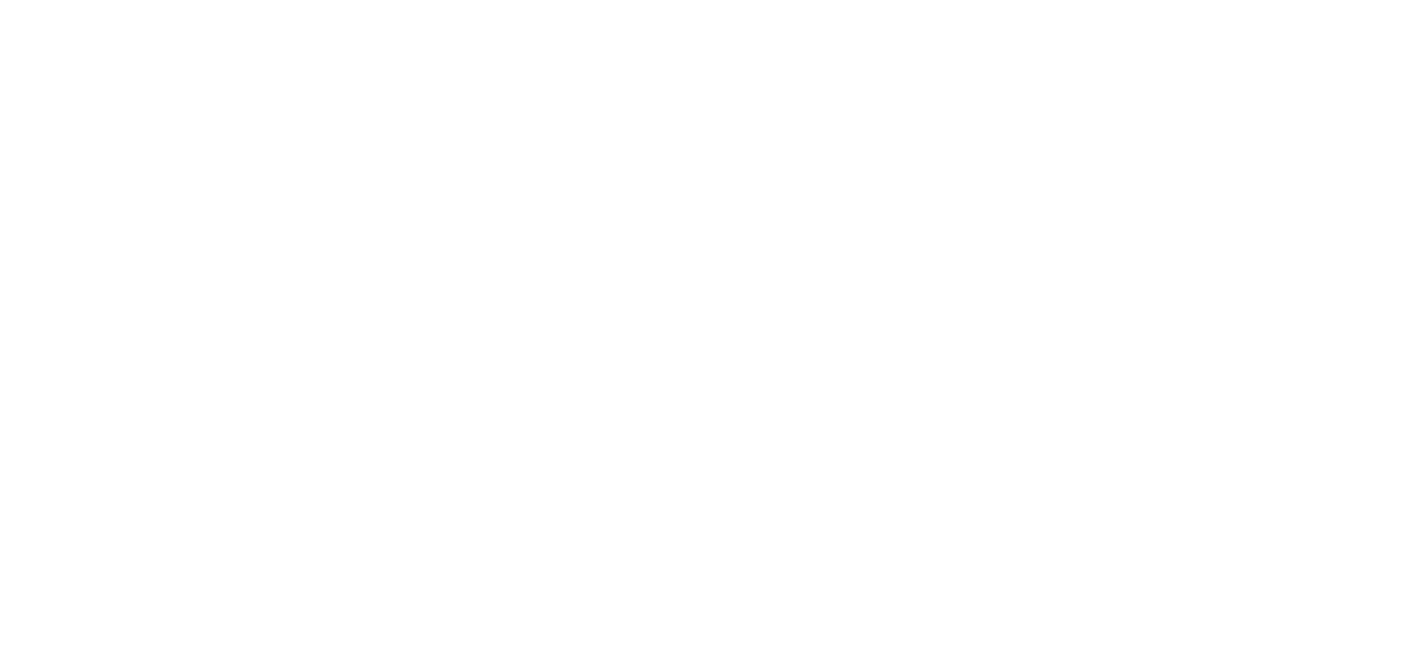 scroll, scrollTop: 0, scrollLeft: 0, axis: both 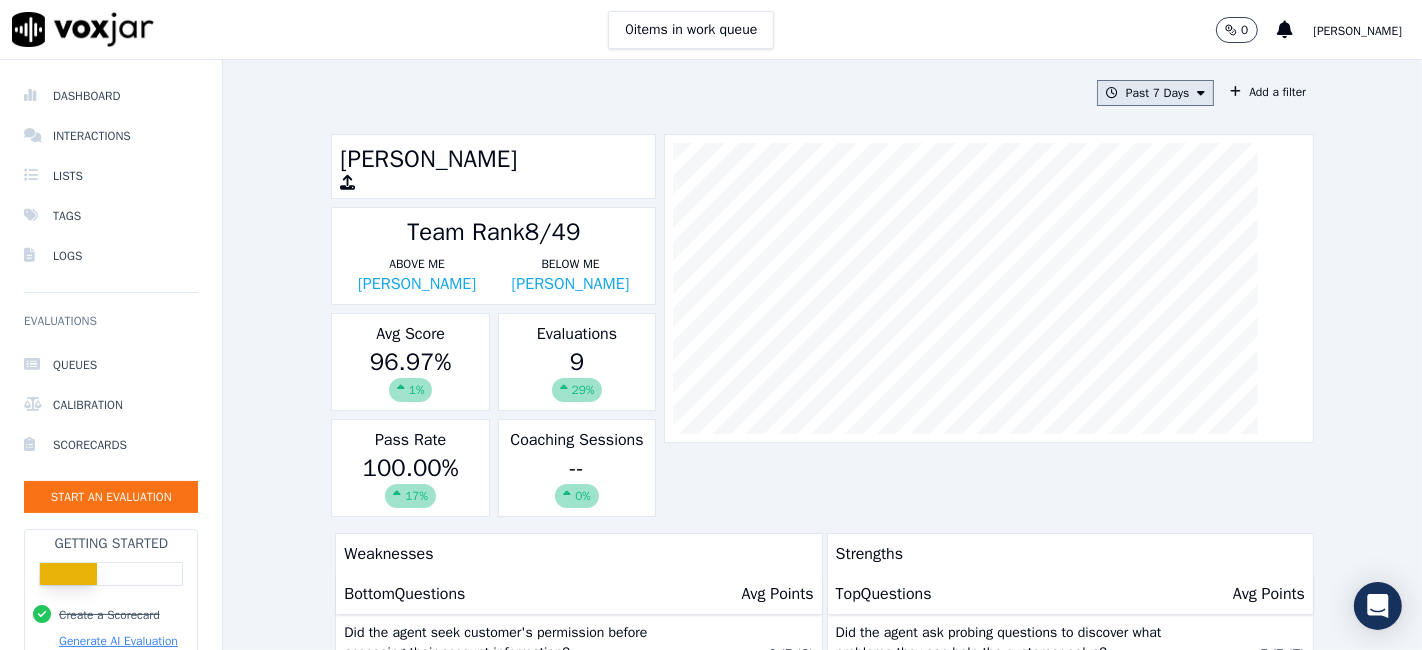 click at bounding box center [1201, 93] 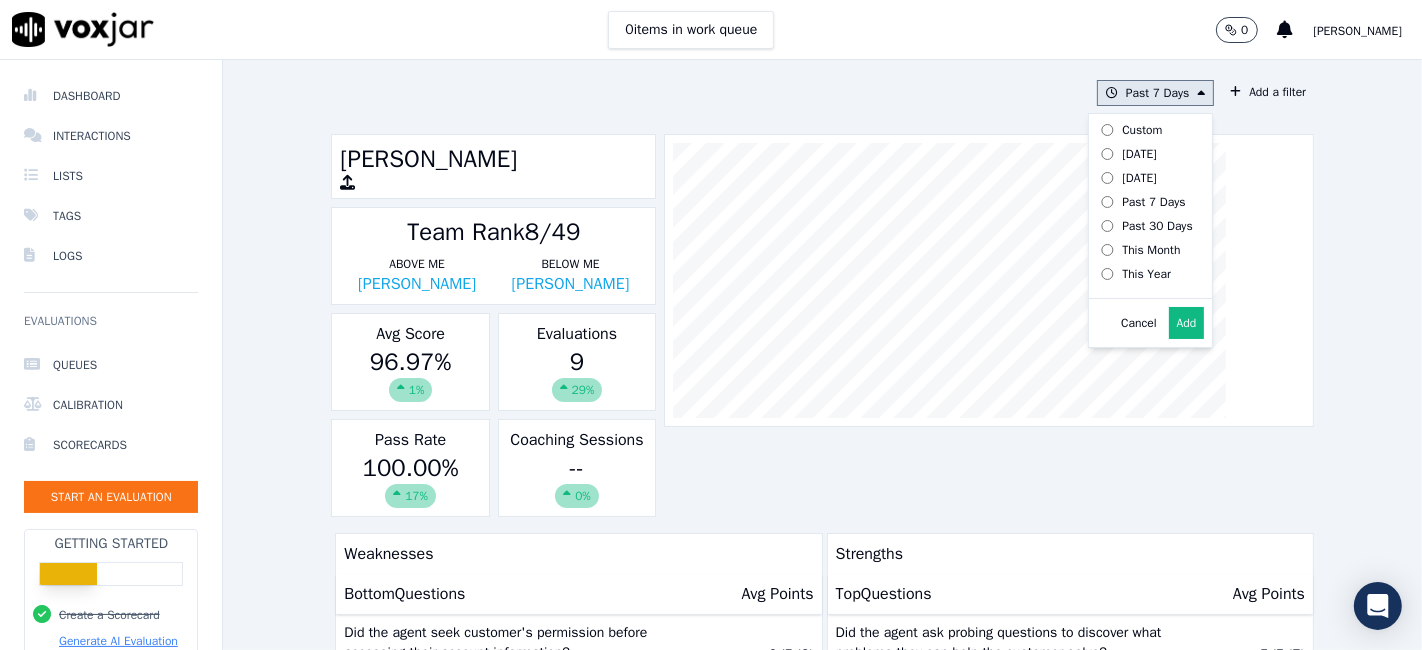 click on "Custom" at bounding box center [1142, 130] 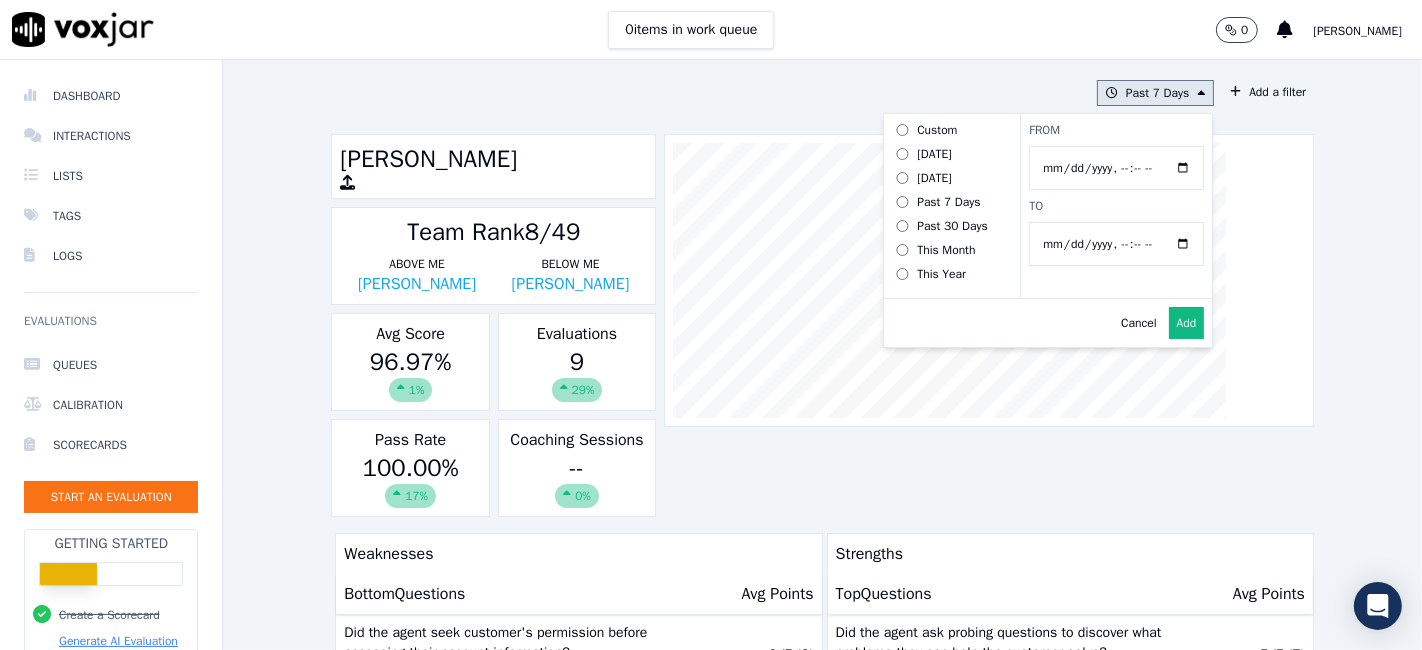click on "From" at bounding box center (1116, 168) 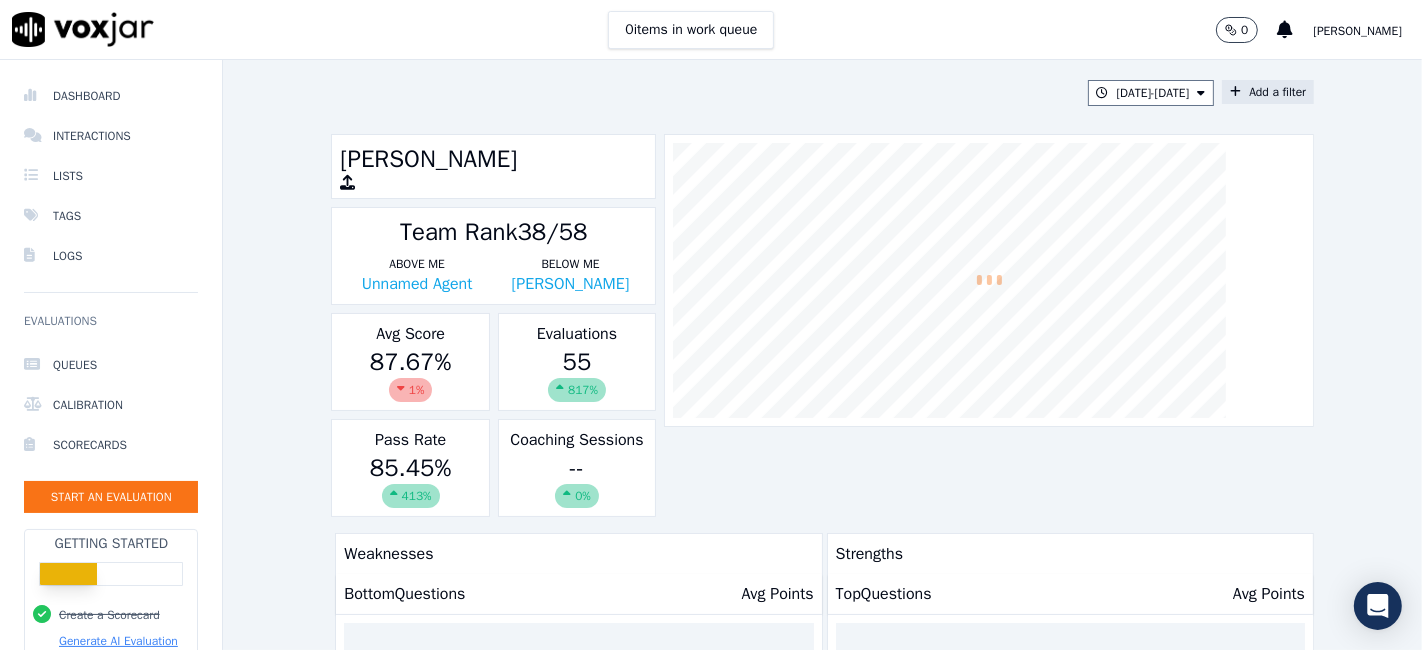 click on "Add a filter" at bounding box center (1268, 92) 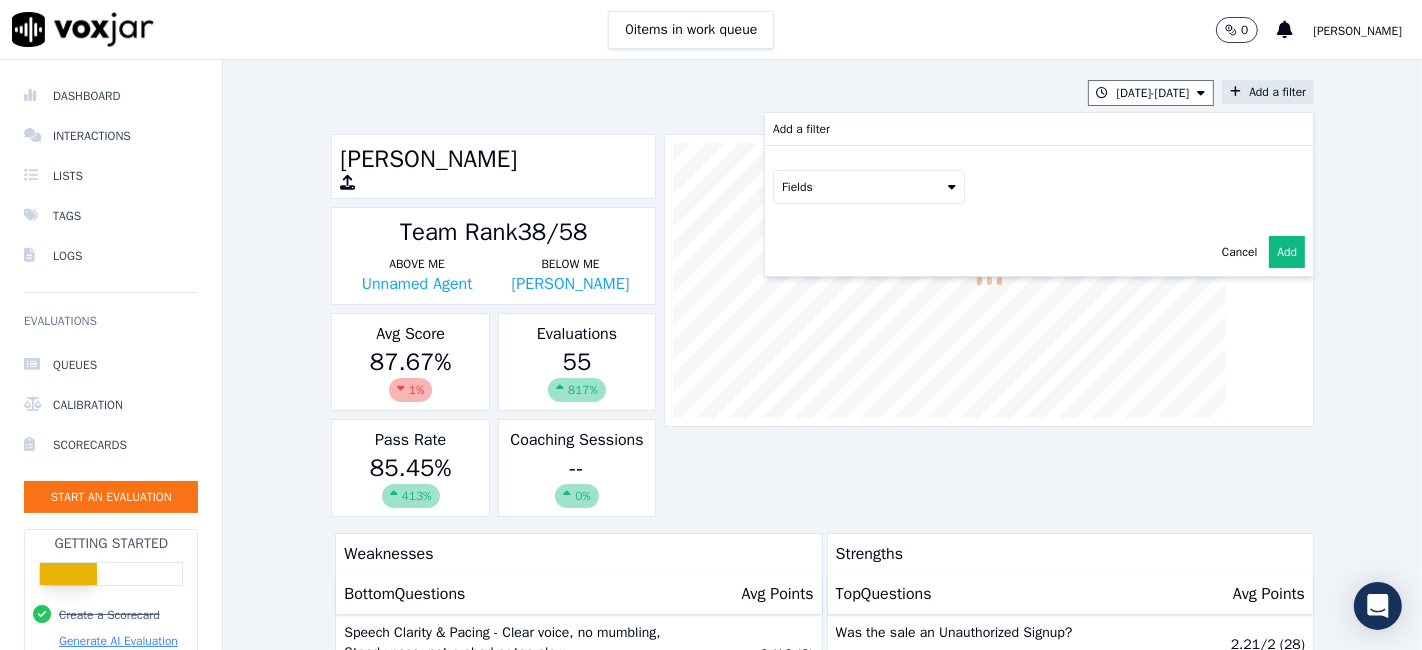 click on "Fields" at bounding box center (869, 187) 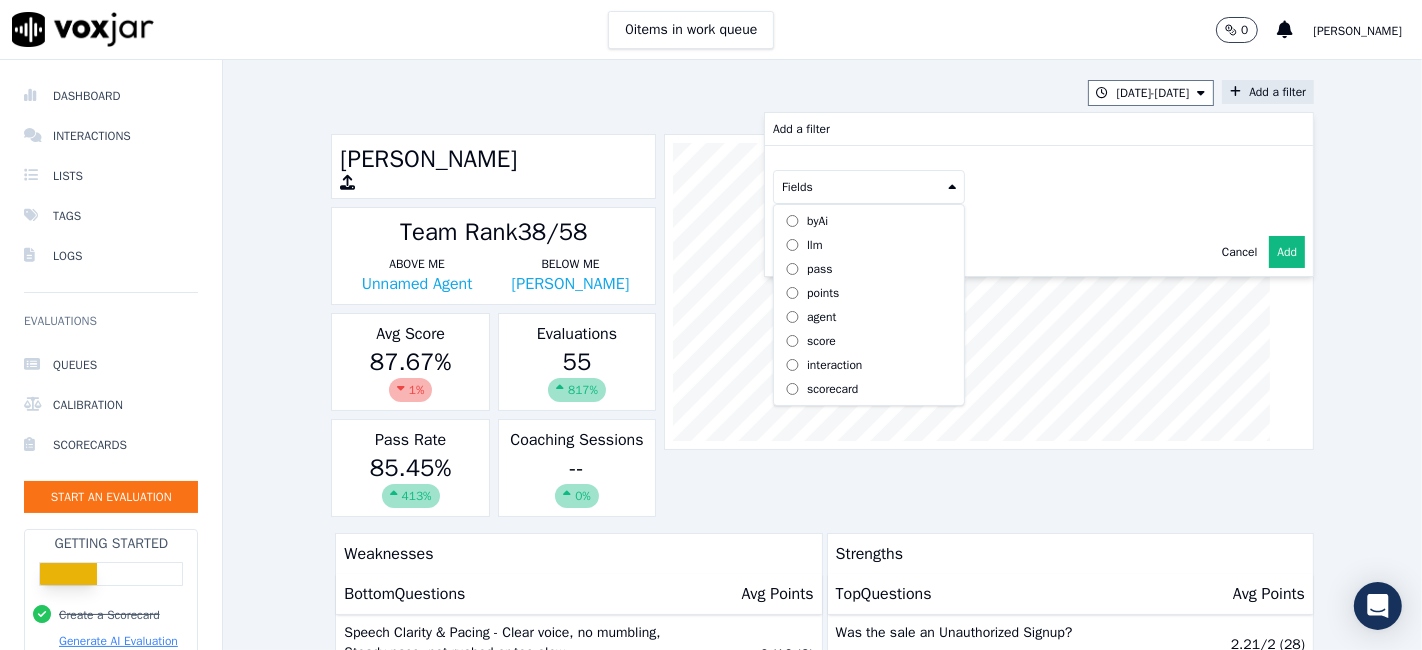scroll, scrollTop: 17, scrollLeft: 0, axis: vertical 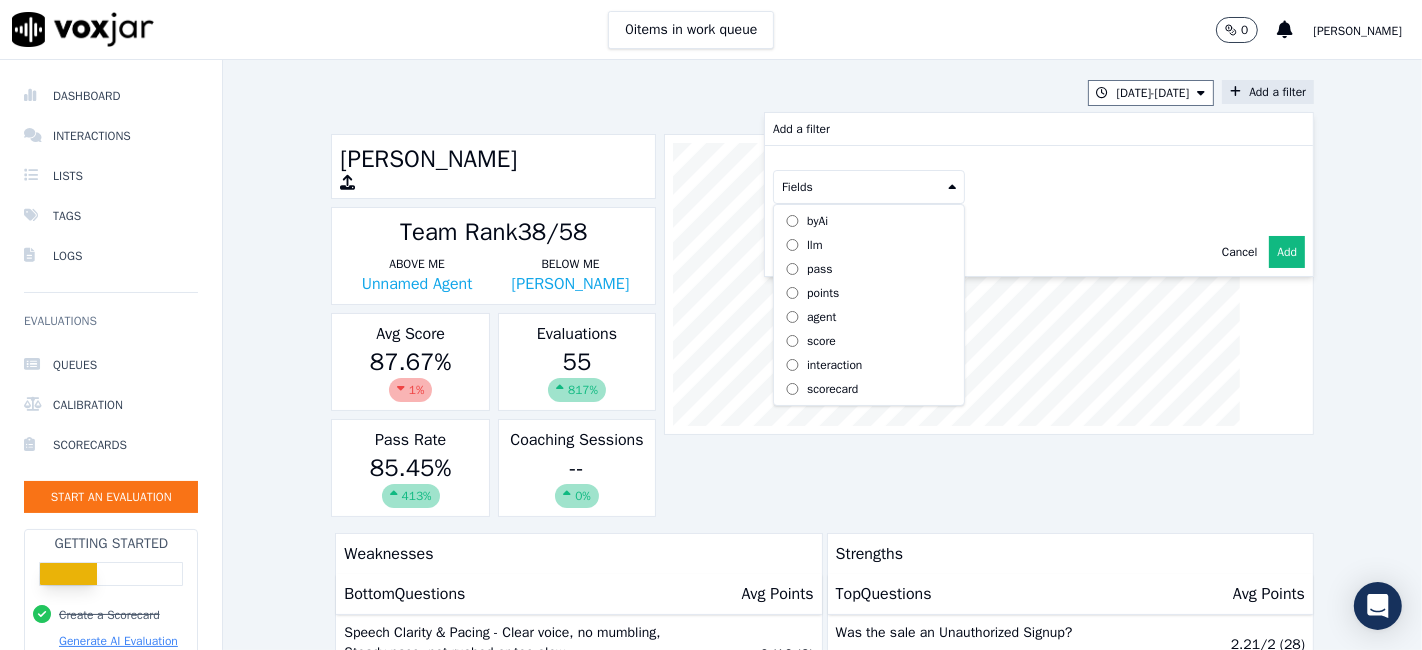 click on "scorecard" at bounding box center [832, 389] 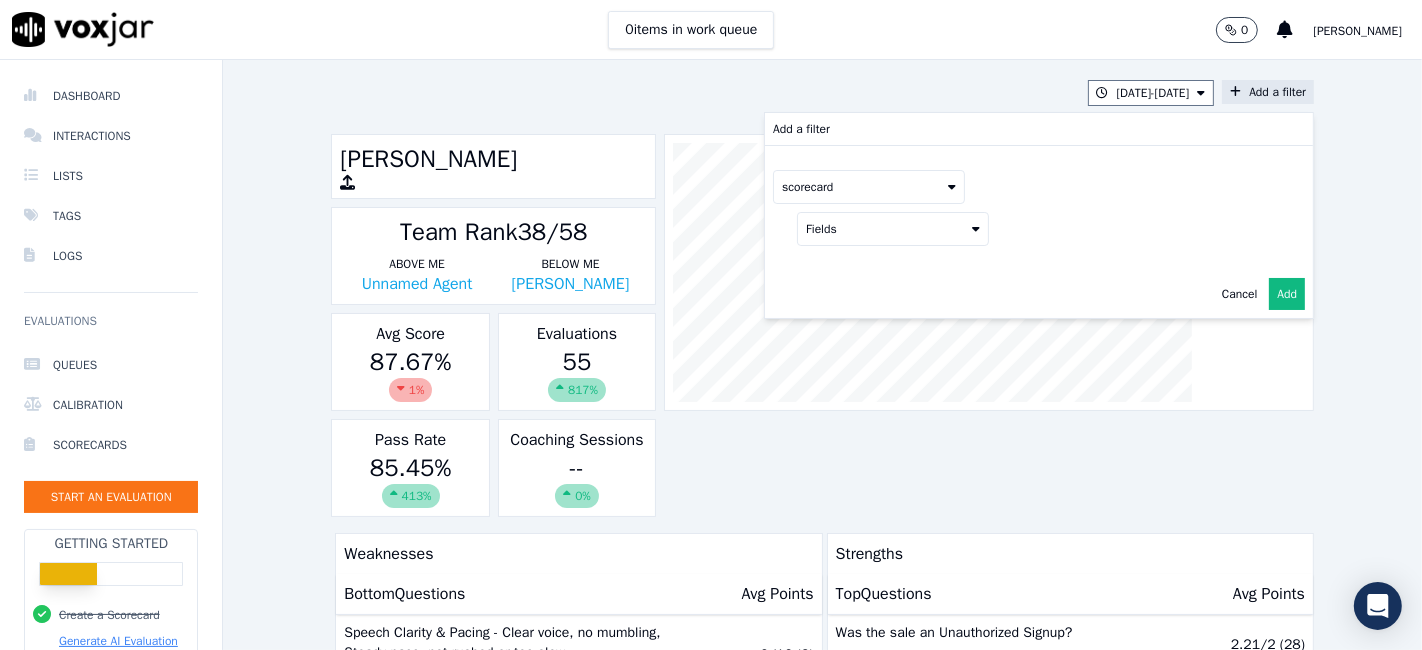 click on "Fields" at bounding box center (893, 229) 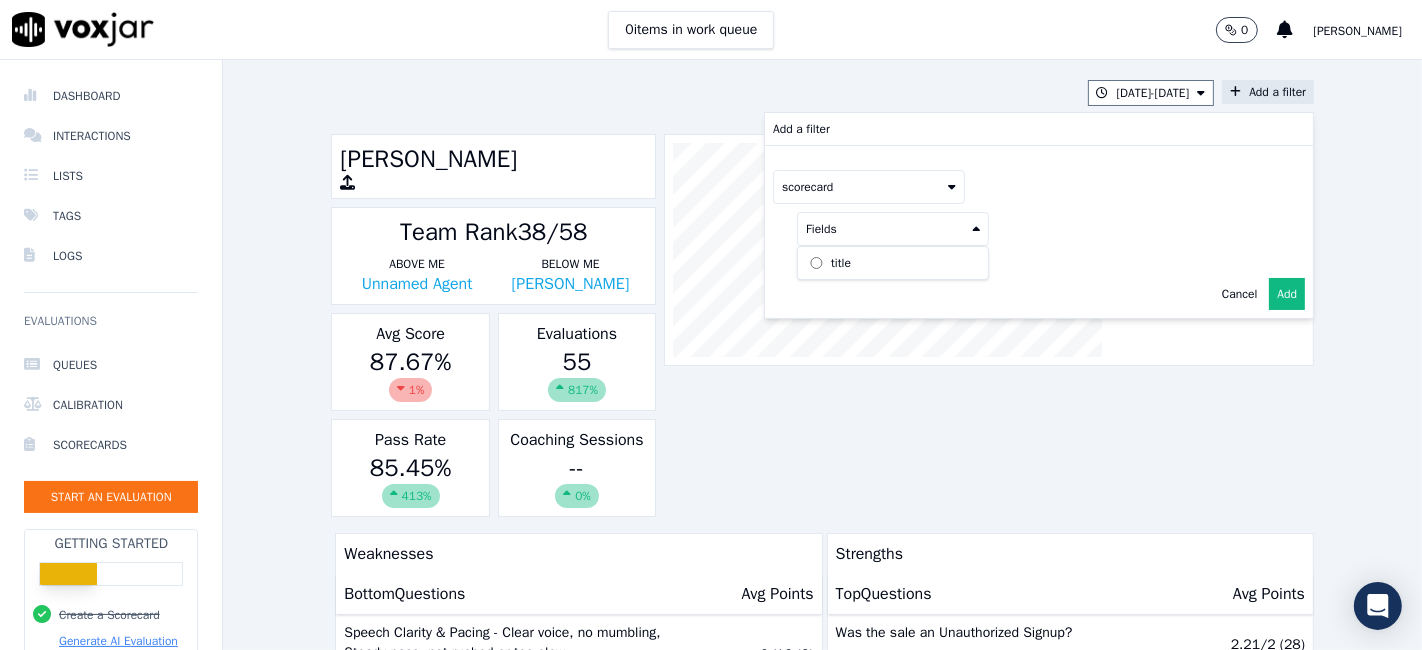 click on "title" at bounding box center [893, 263] 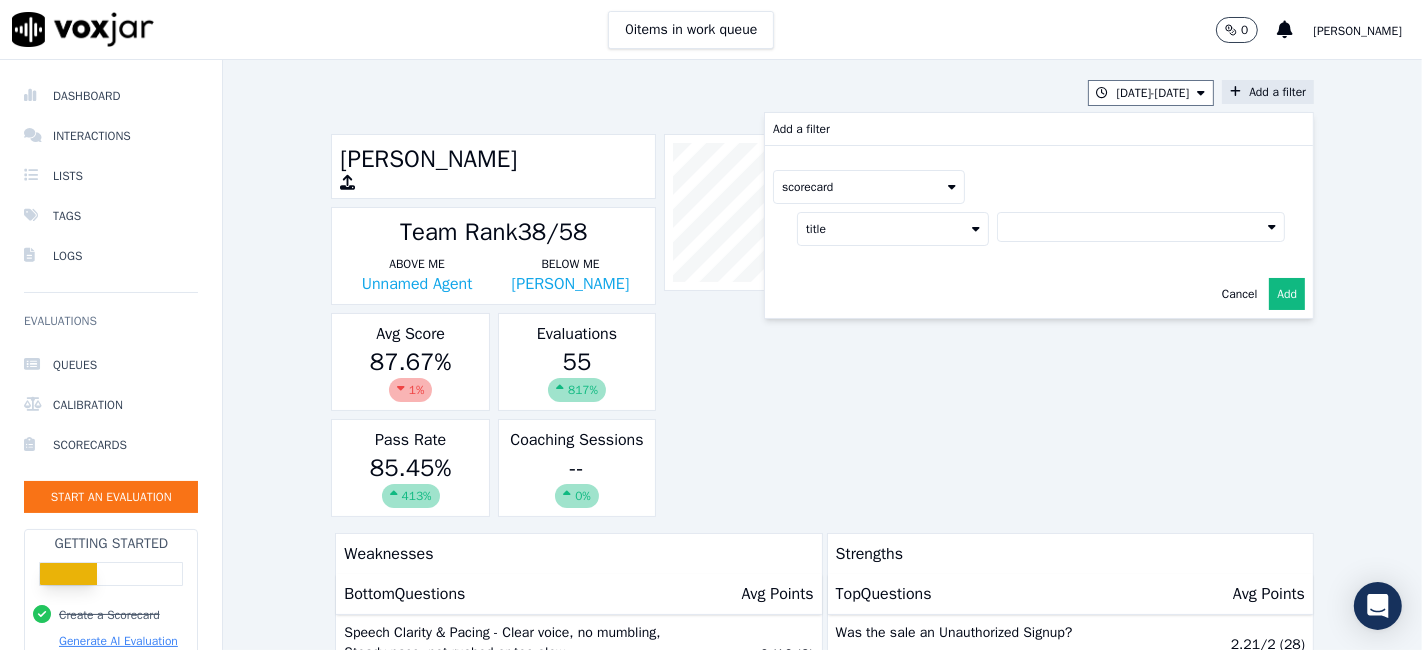 click at bounding box center [1141, 227] 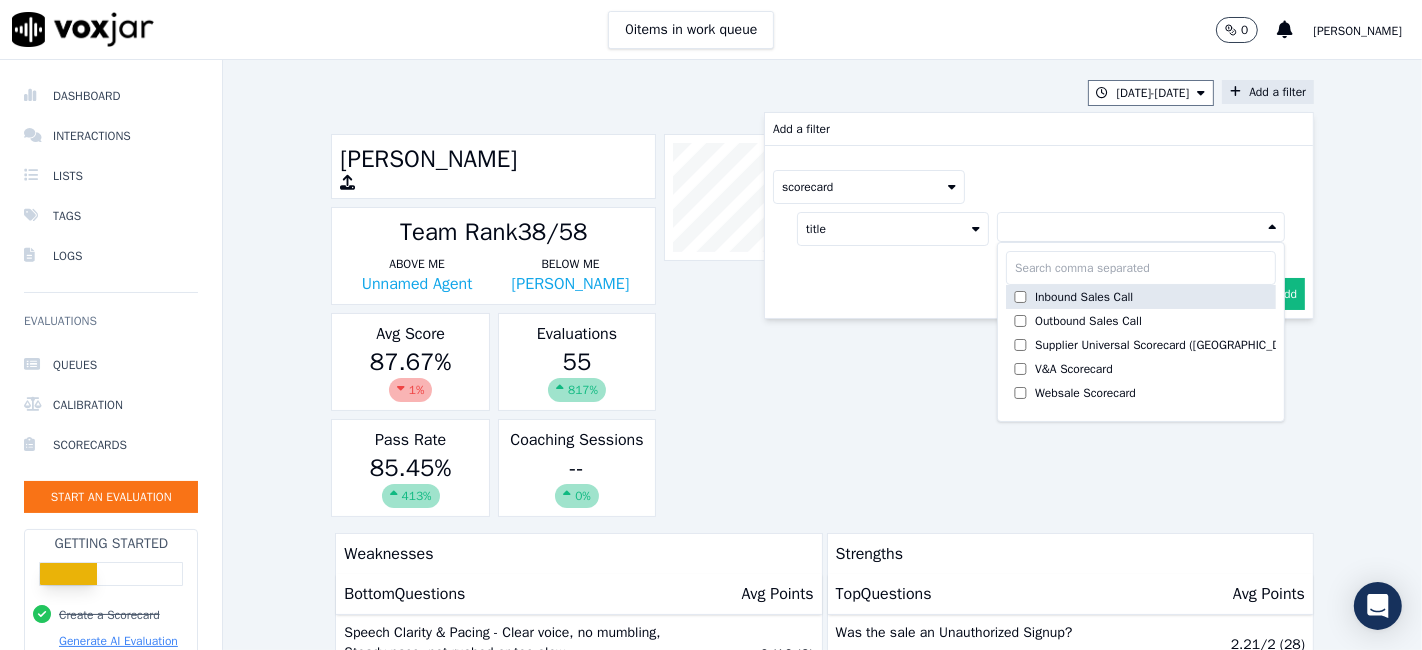 click on "Inbound Sales Call" at bounding box center [1084, 297] 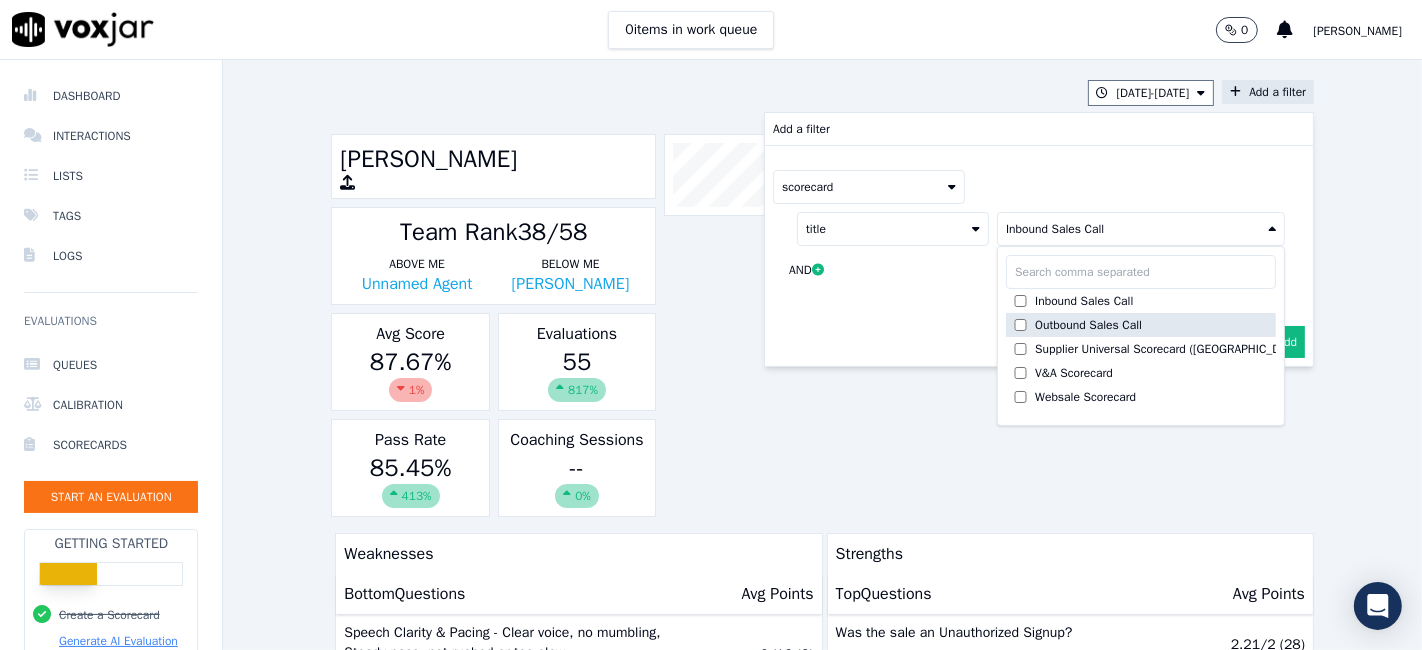 click on "Outbound Sales Call" at bounding box center (1088, 325) 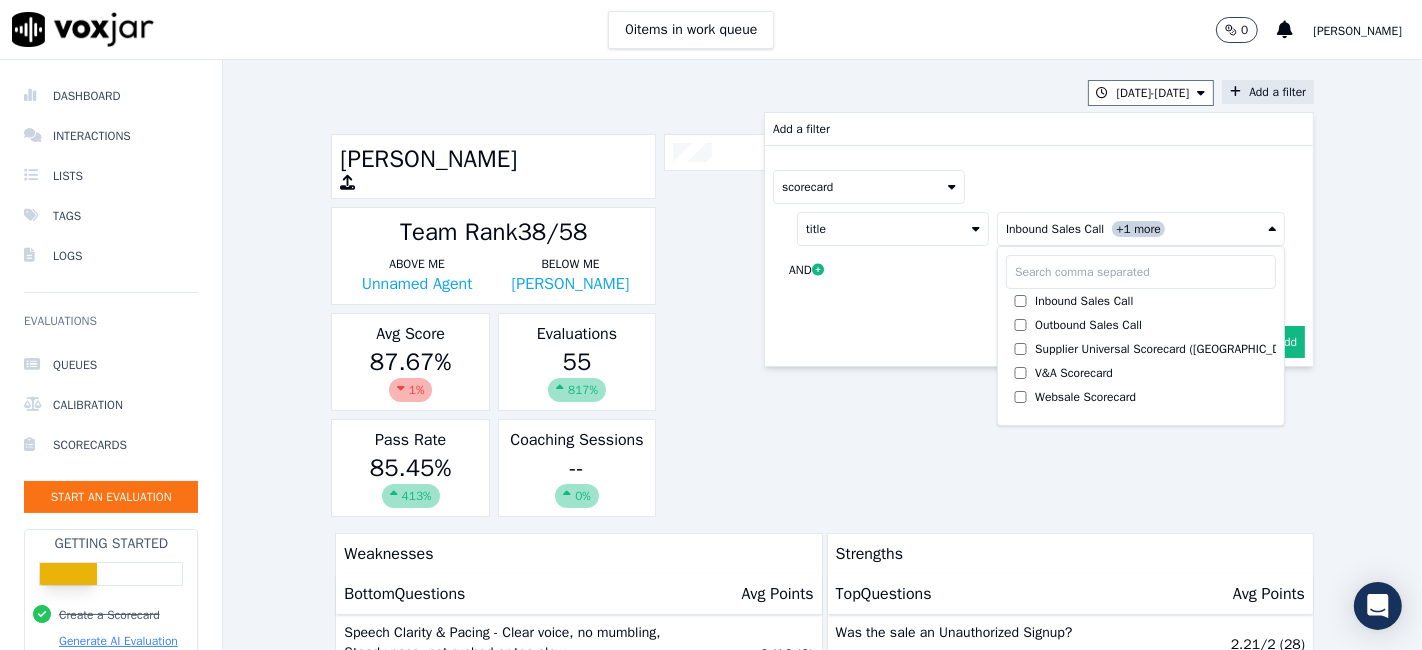 click on "Add" at bounding box center (1287, 342) 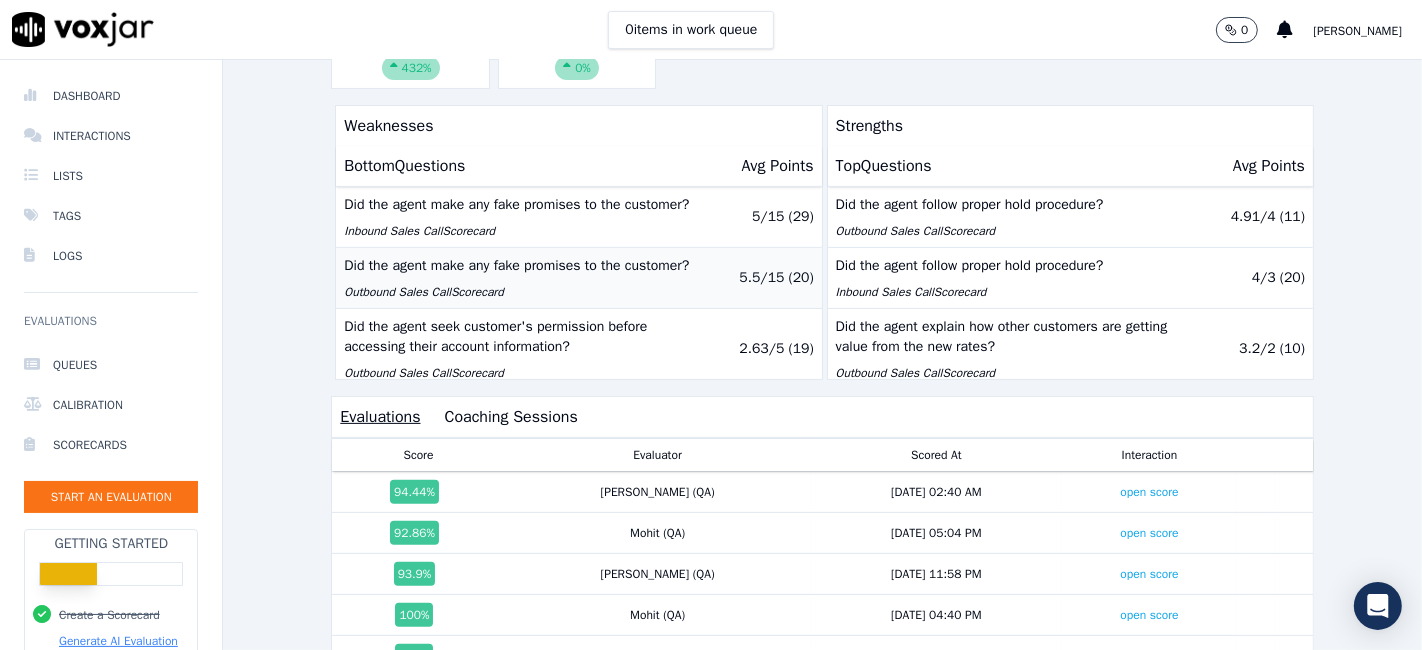 scroll, scrollTop: 333, scrollLeft: 0, axis: vertical 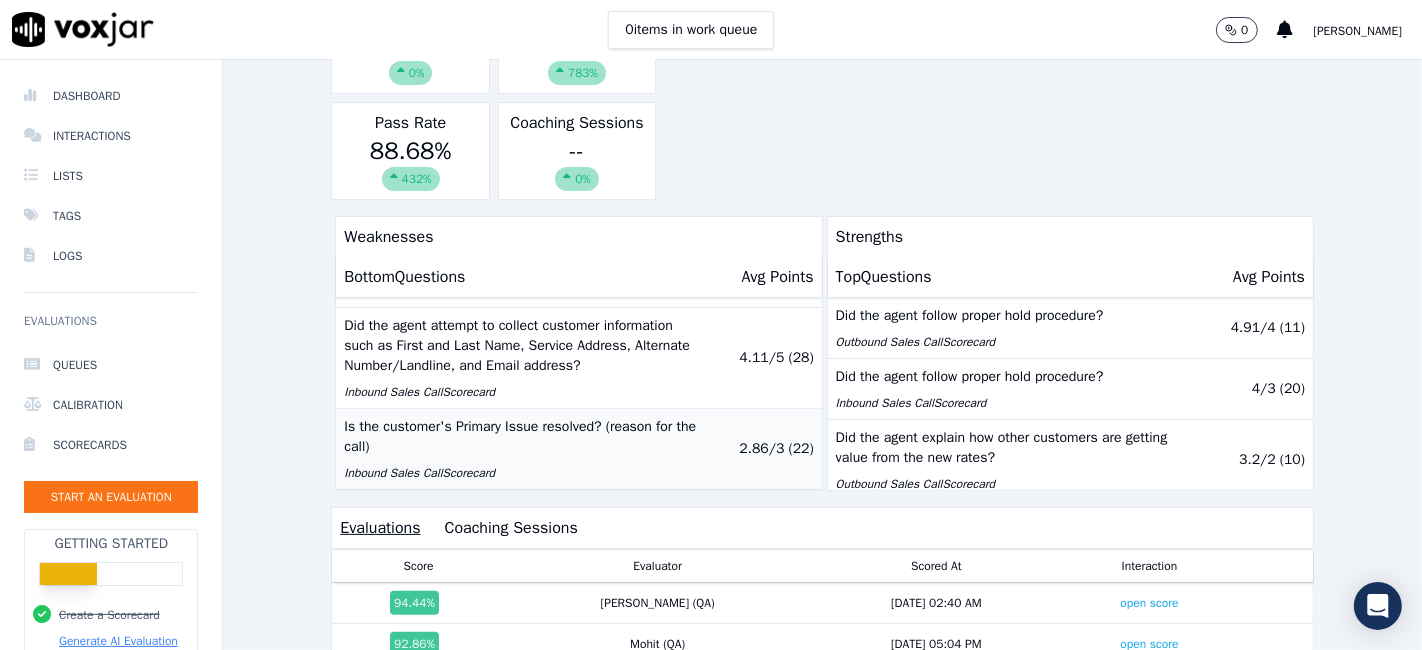 click on "2.86 / 3" at bounding box center [761, 449] 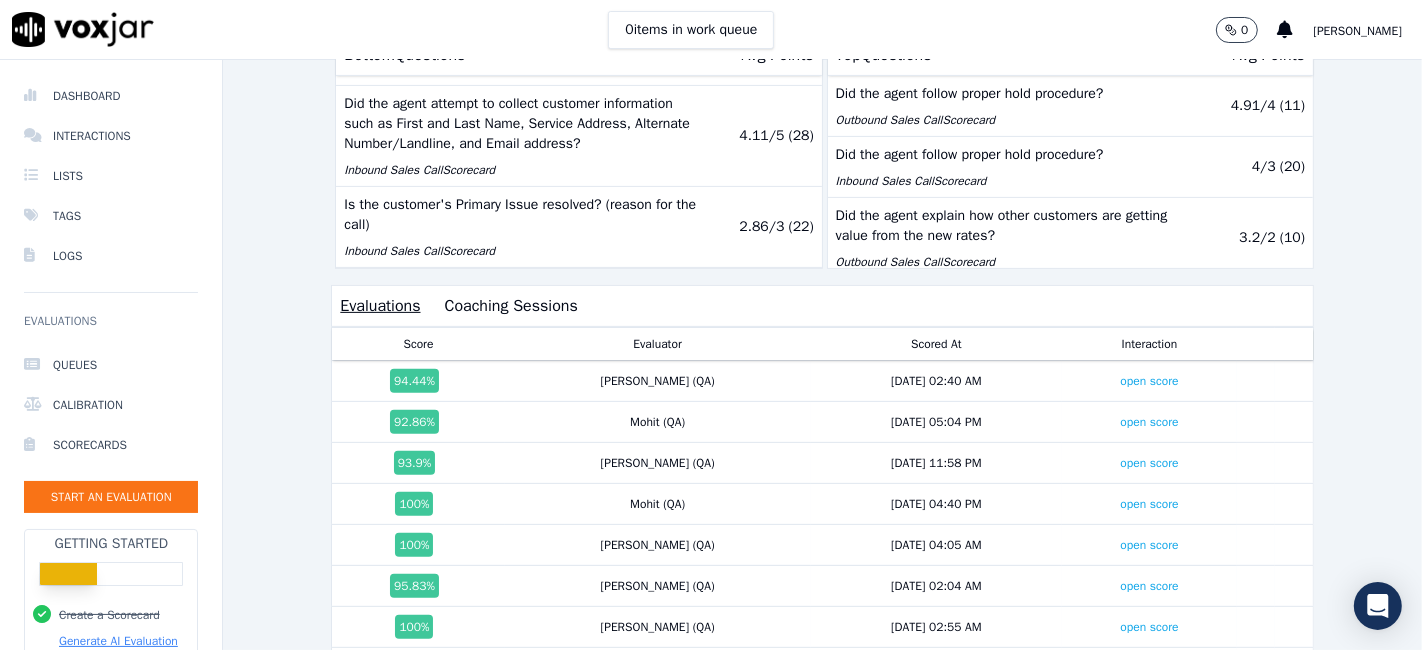 scroll, scrollTop: 333, scrollLeft: 0, axis: vertical 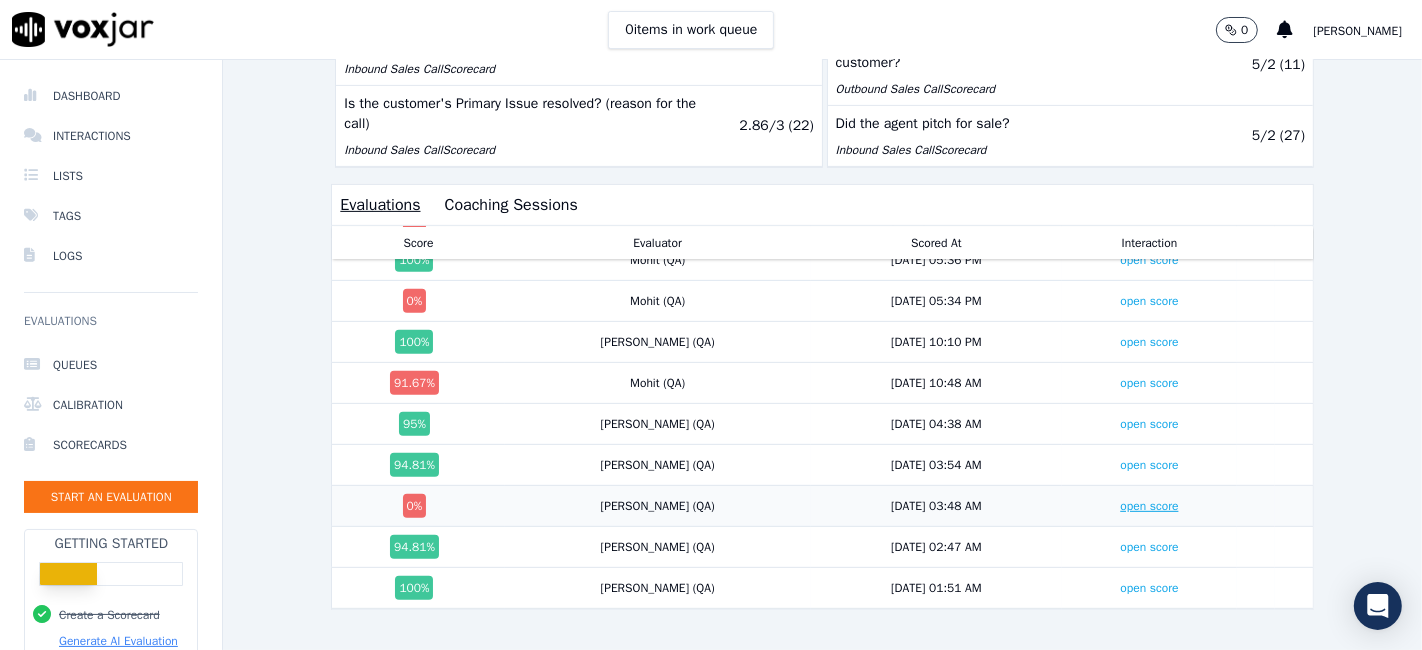 click on "open score" at bounding box center (1149, 506) 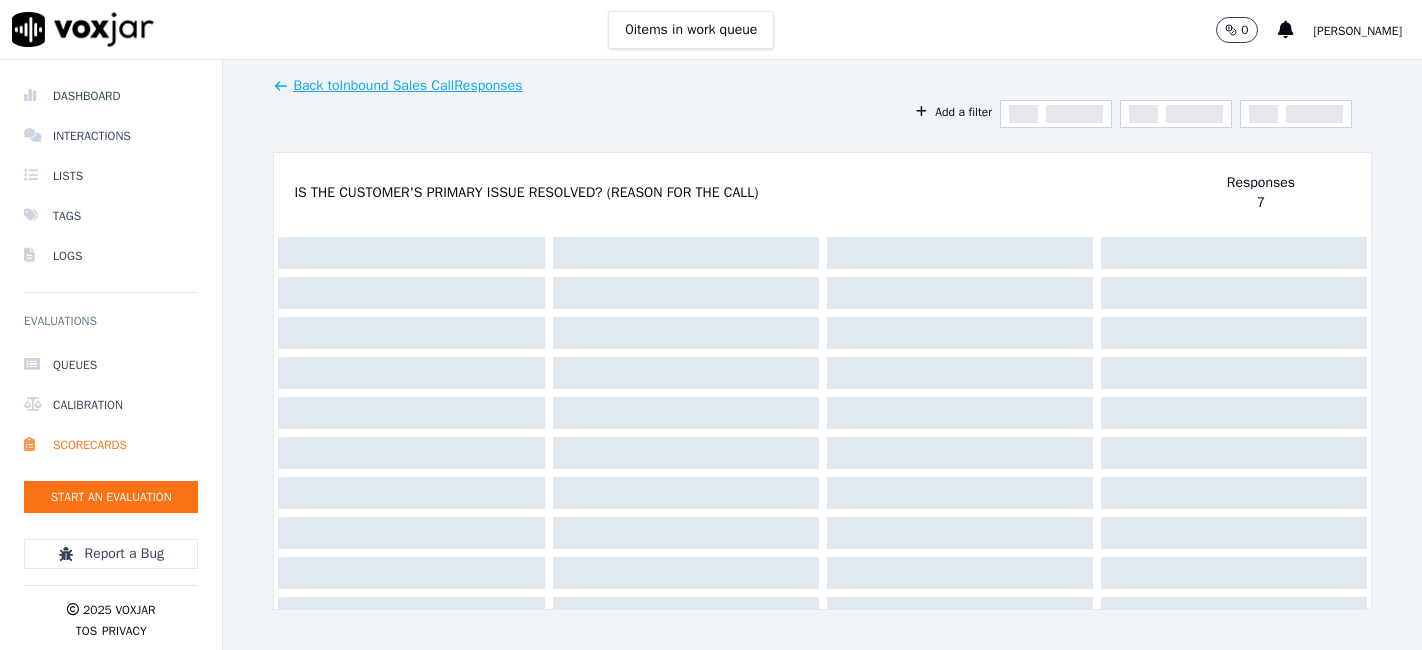 scroll, scrollTop: 0, scrollLeft: 0, axis: both 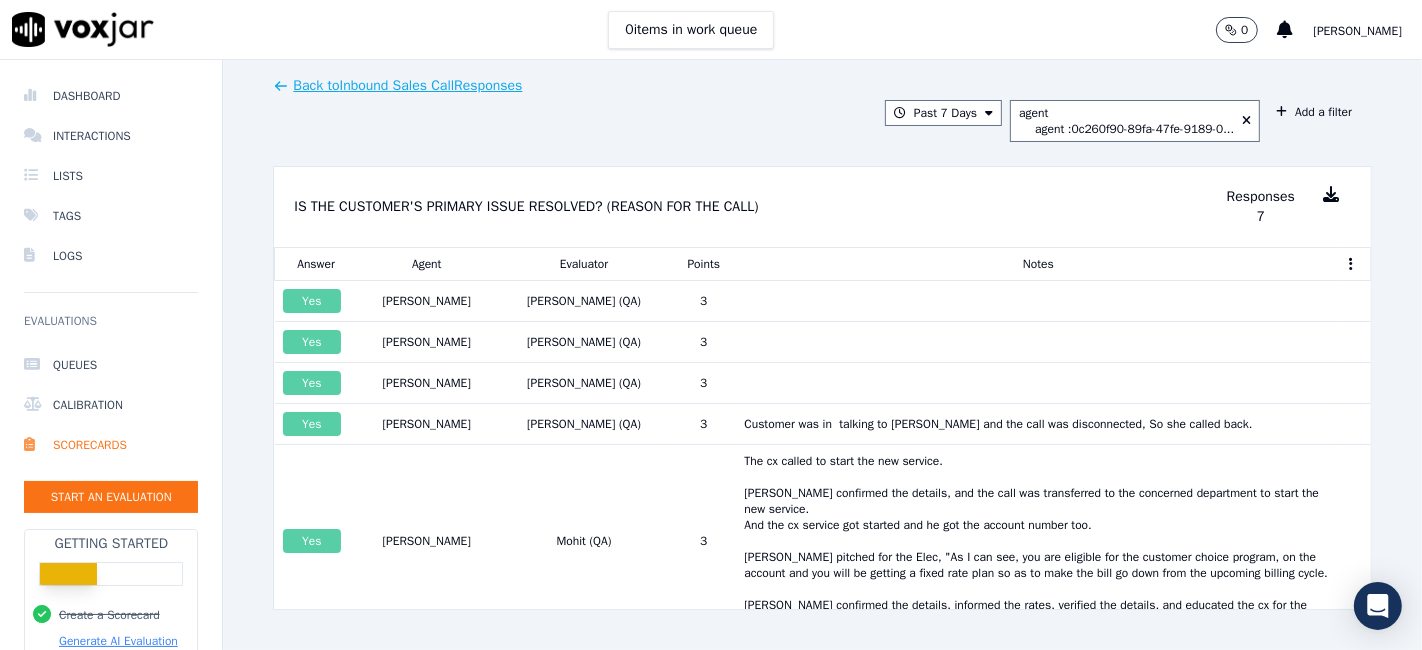 click 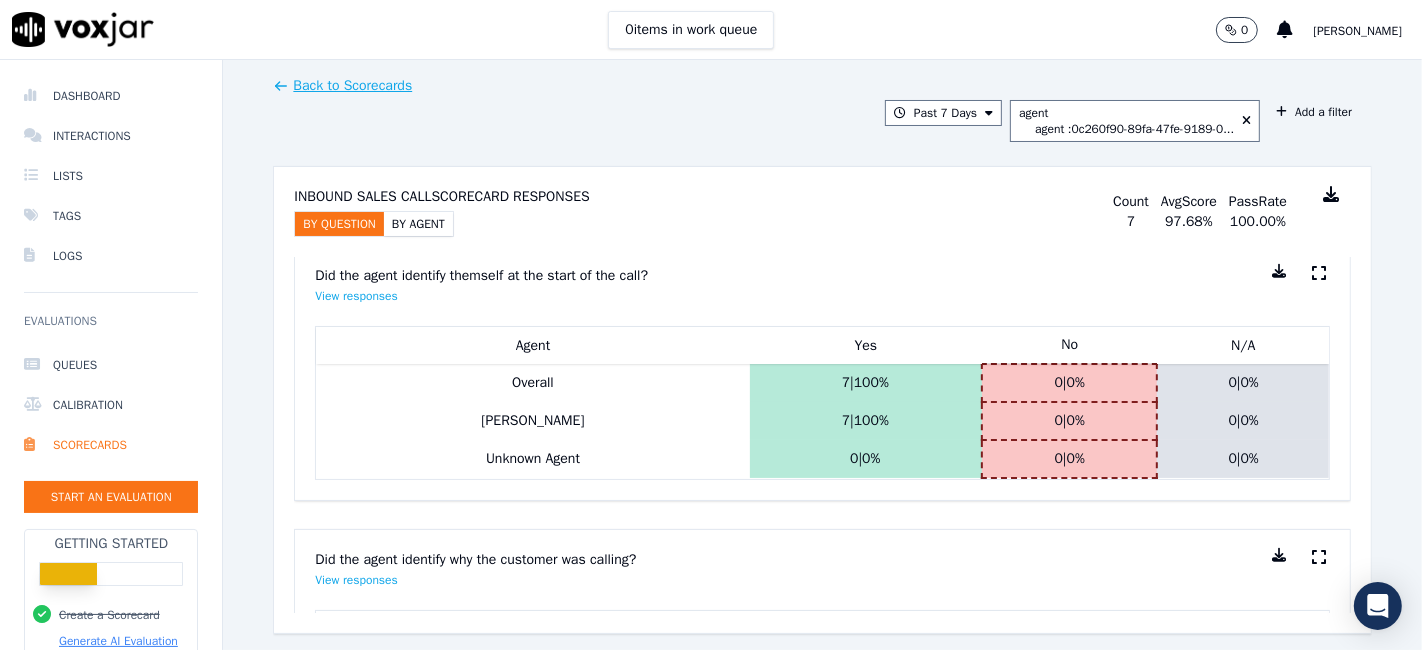 scroll, scrollTop: 0, scrollLeft: 0, axis: both 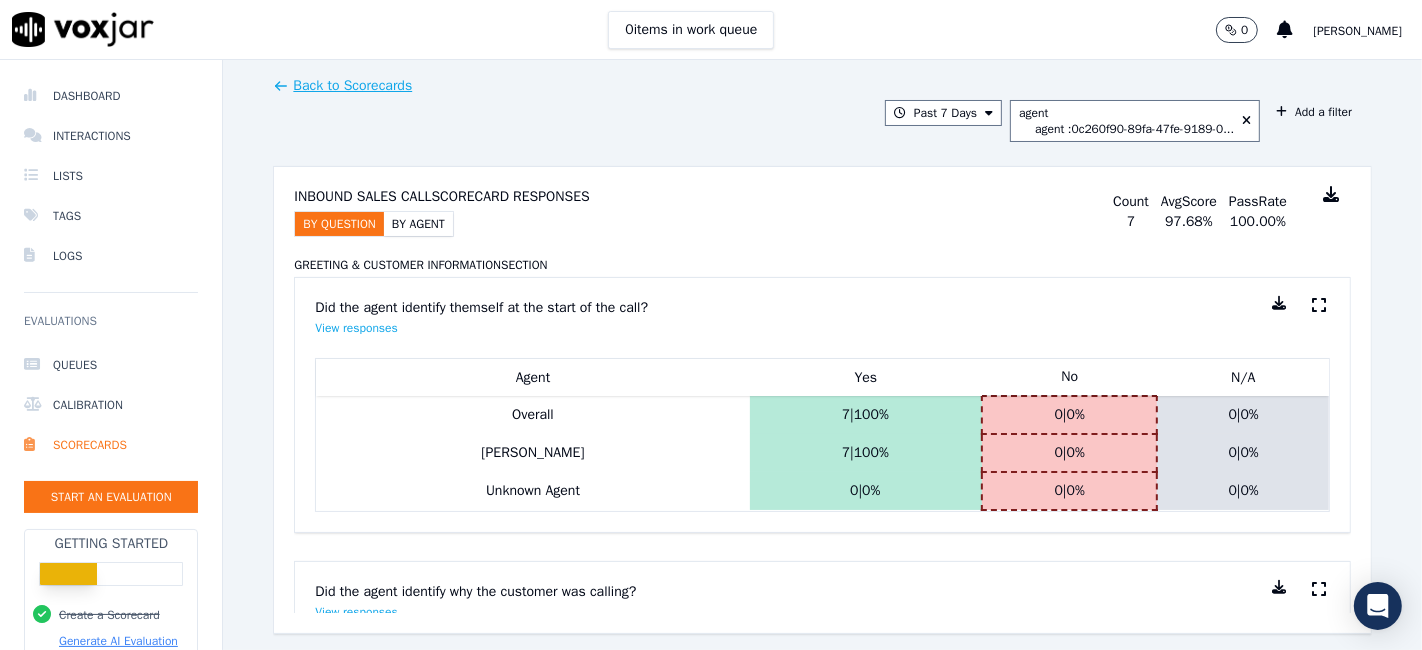 click 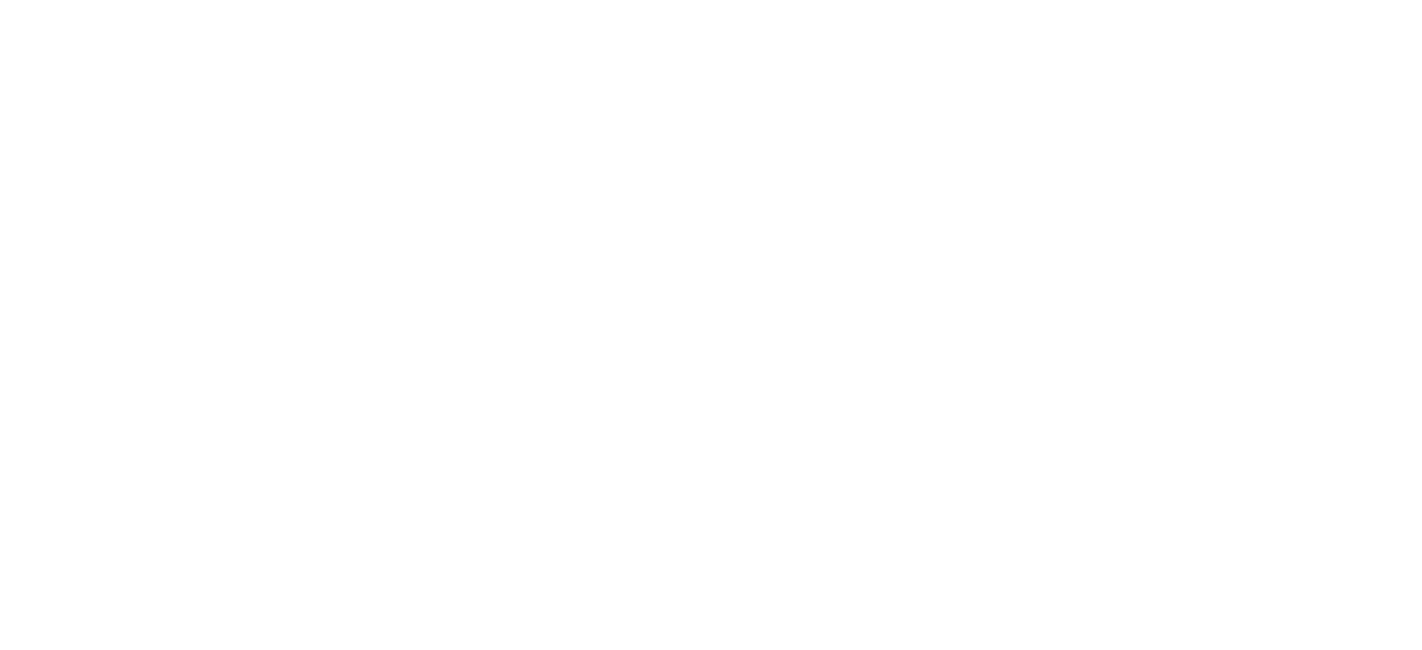 scroll, scrollTop: 0, scrollLeft: 0, axis: both 